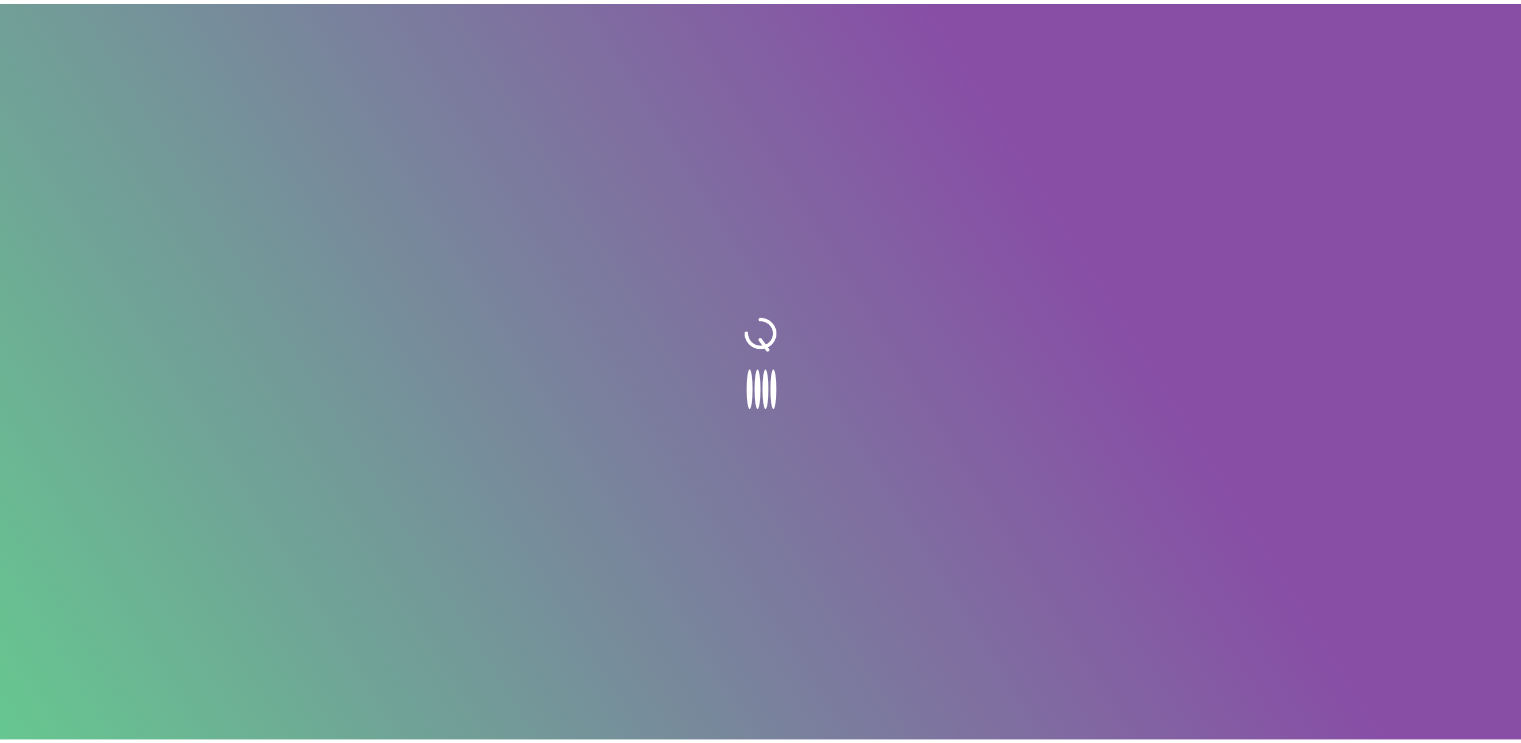 scroll, scrollTop: 0, scrollLeft: 0, axis: both 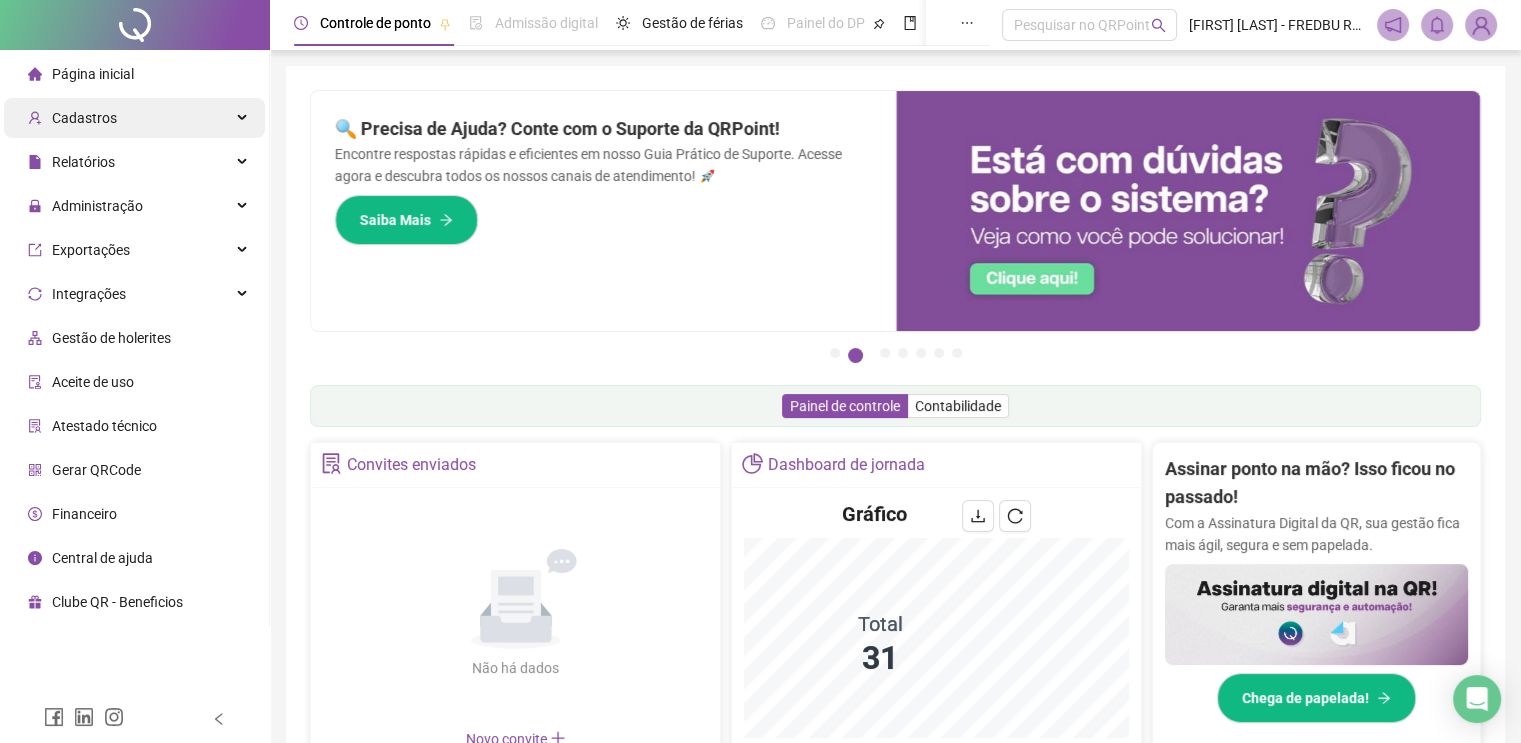 click on "Cadastros" at bounding box center [84, 118] 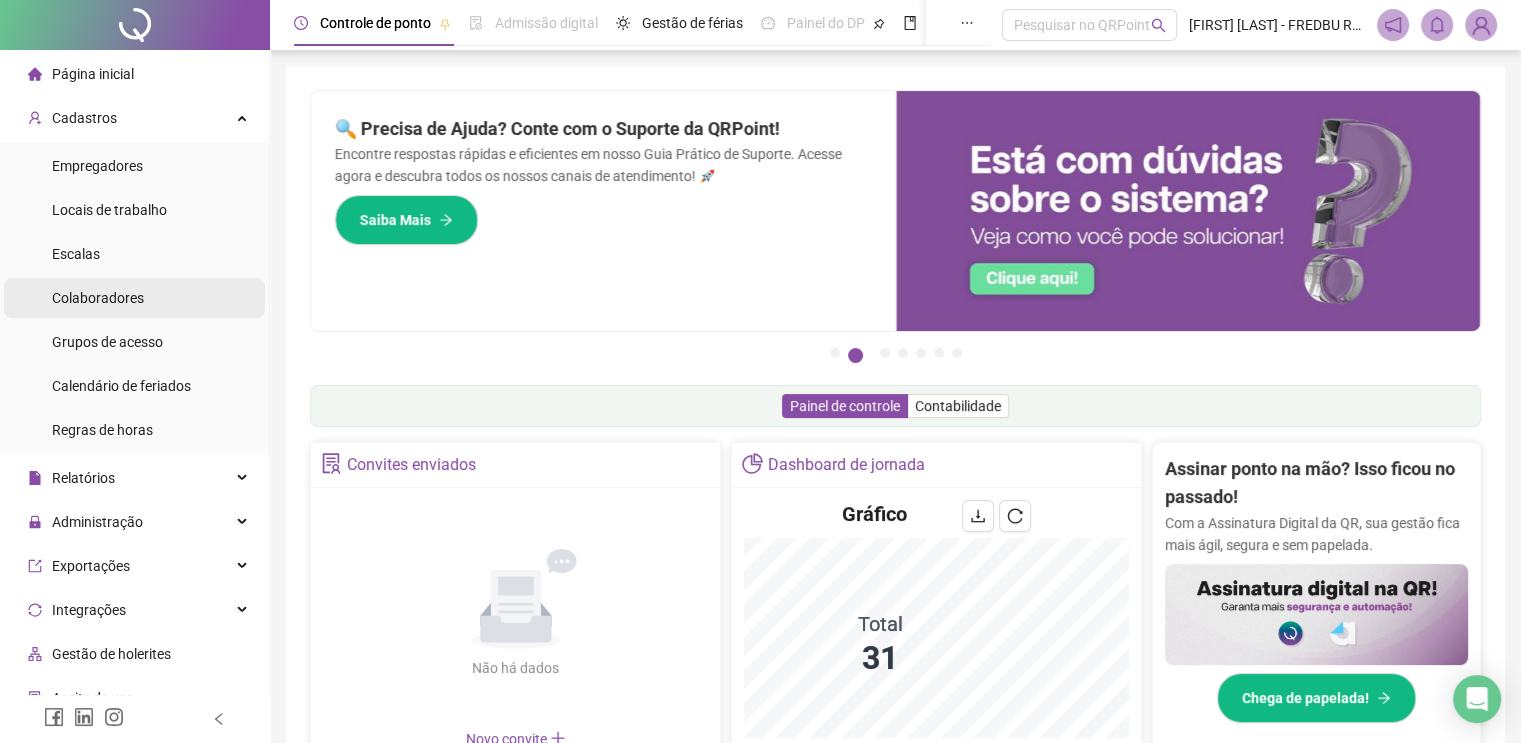 click on "Colaboradores" at bounding box center [98, 298] 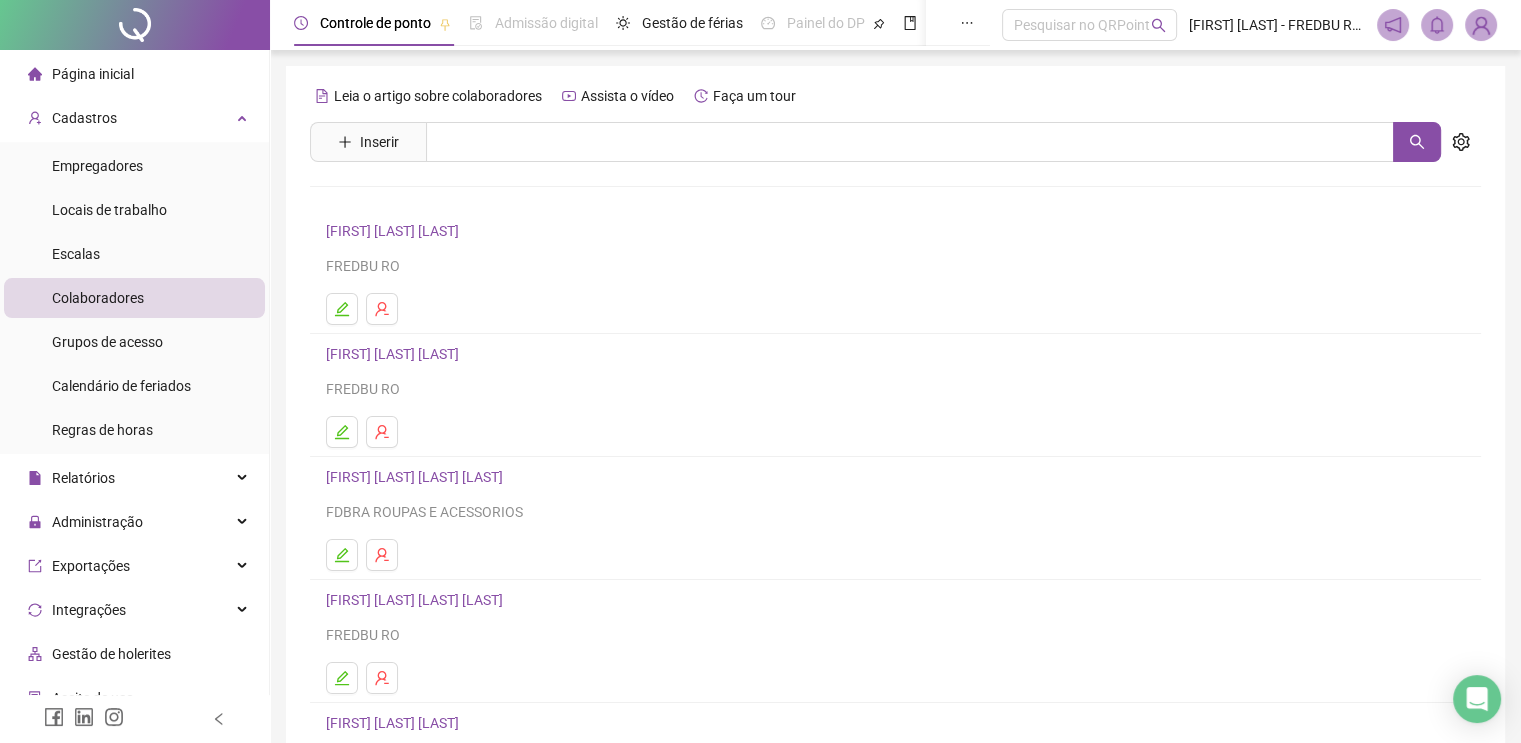 scroll, scrollTop: 223, scrollLeft: 0, axis: vertical 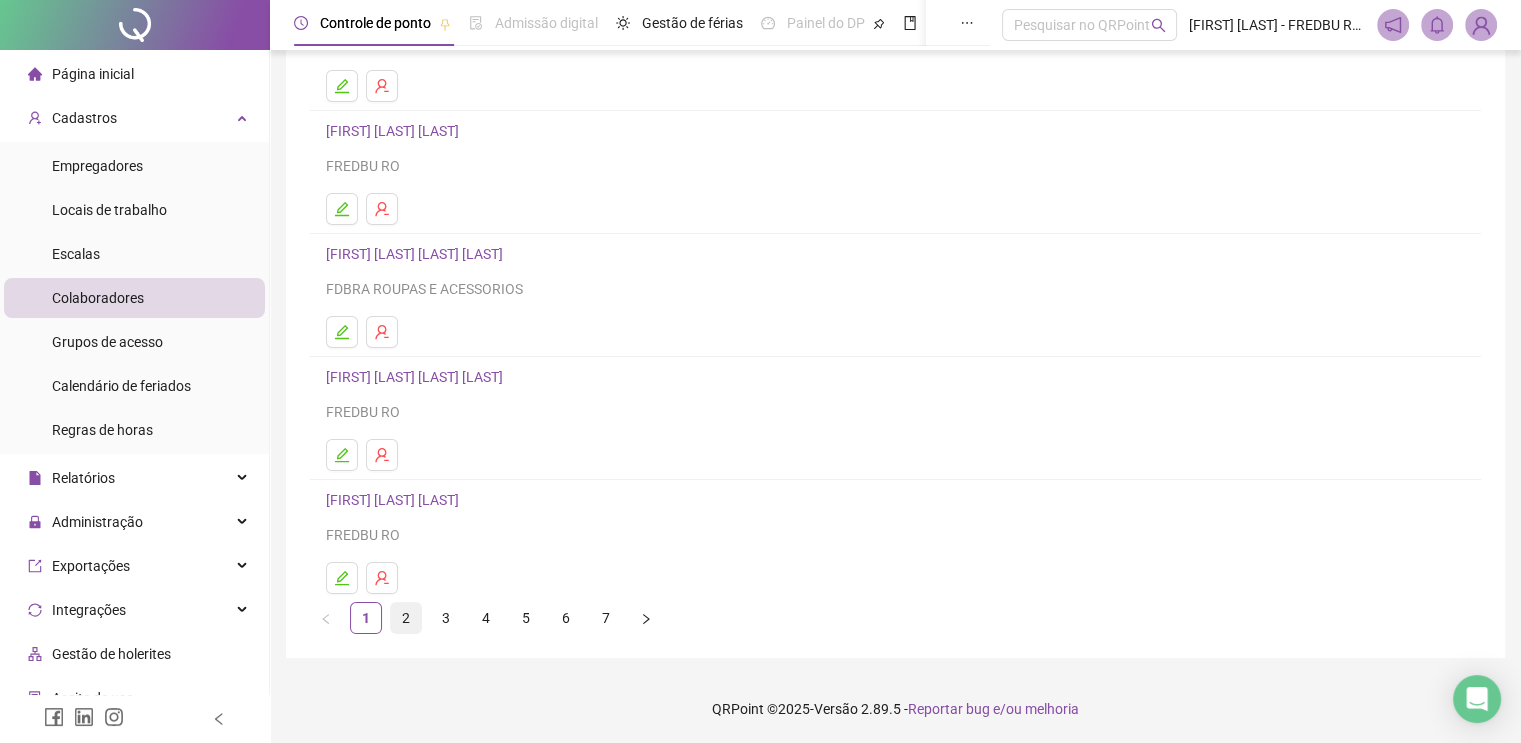 click on "2" at bounding box center [406, 618] 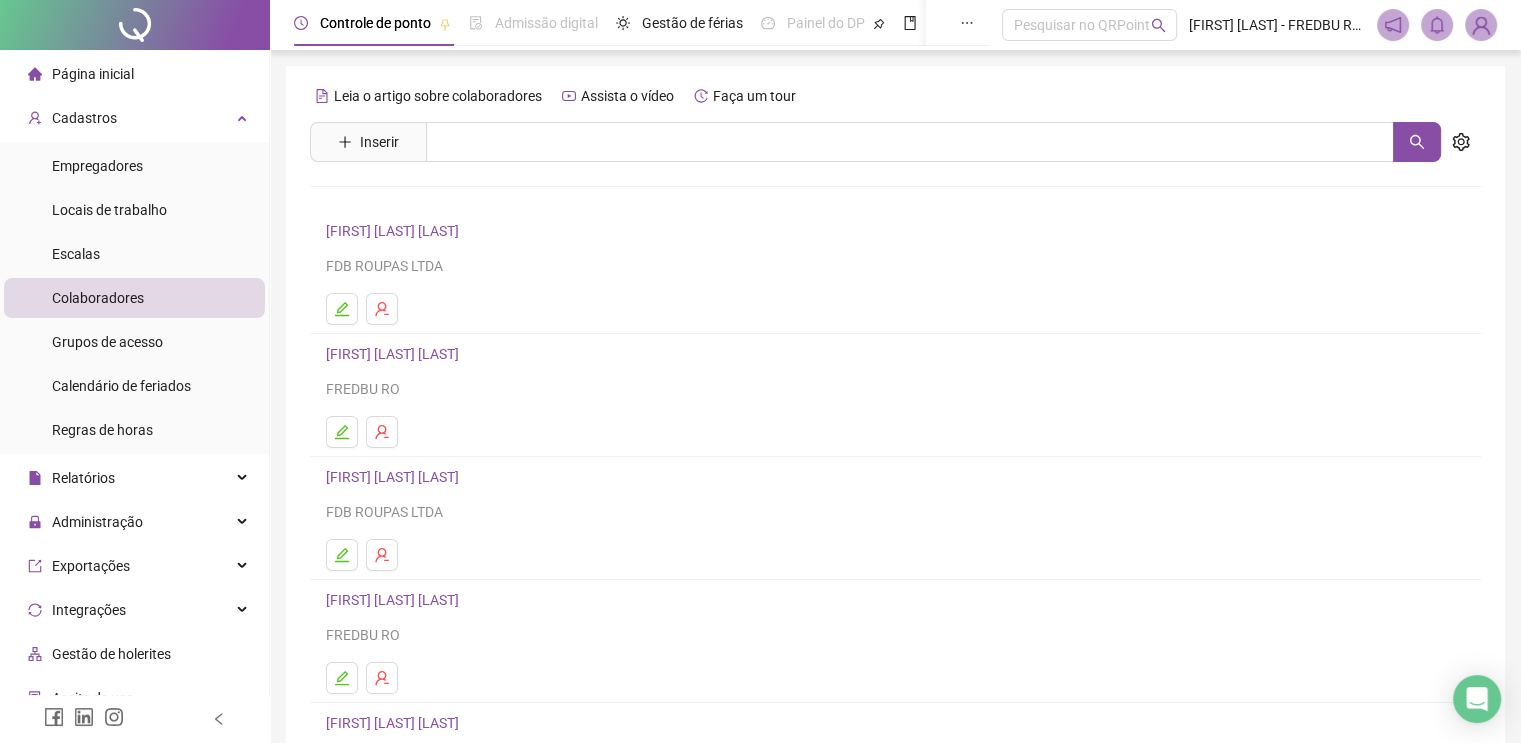 scroll, scrollTop: 100, scrollLeft: 0, axis: vertical 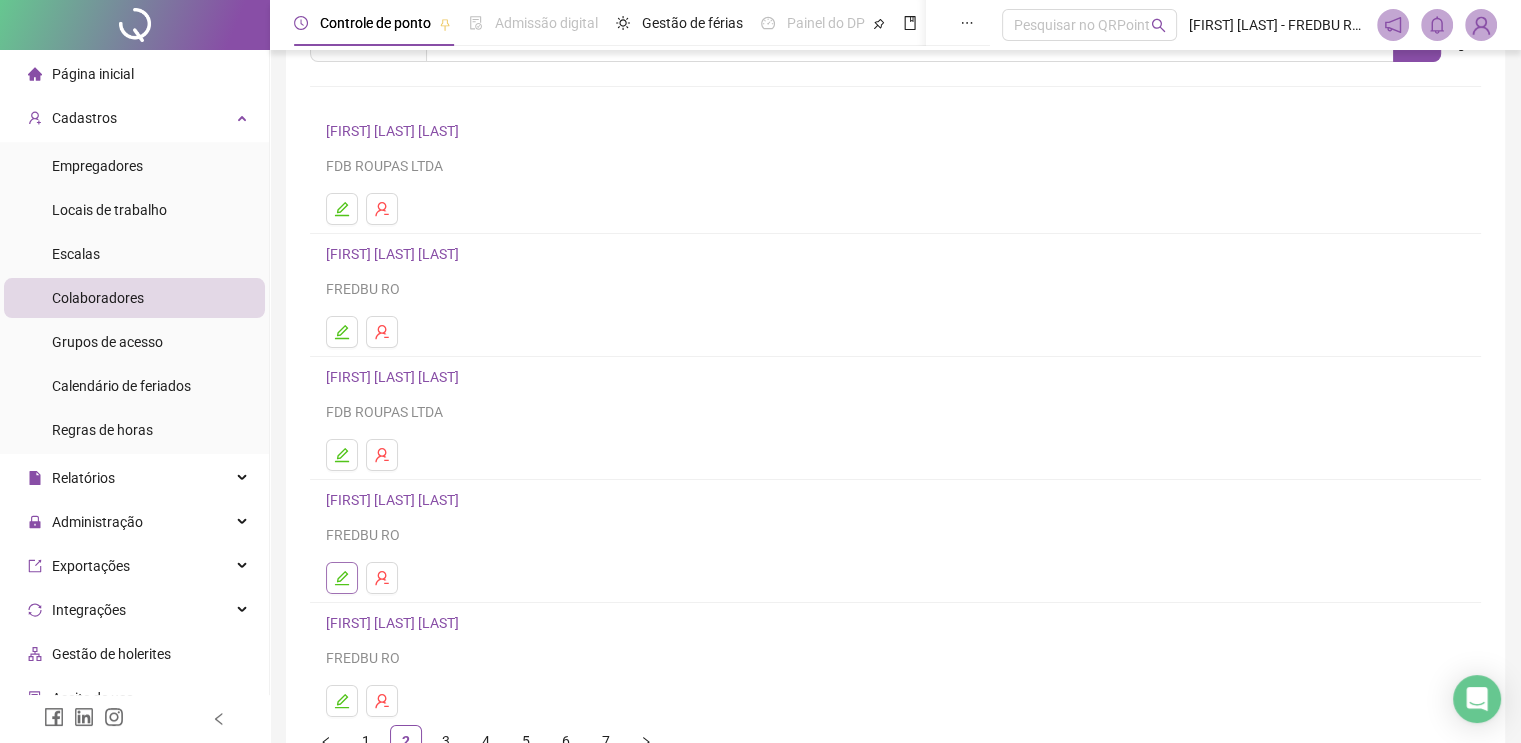 click 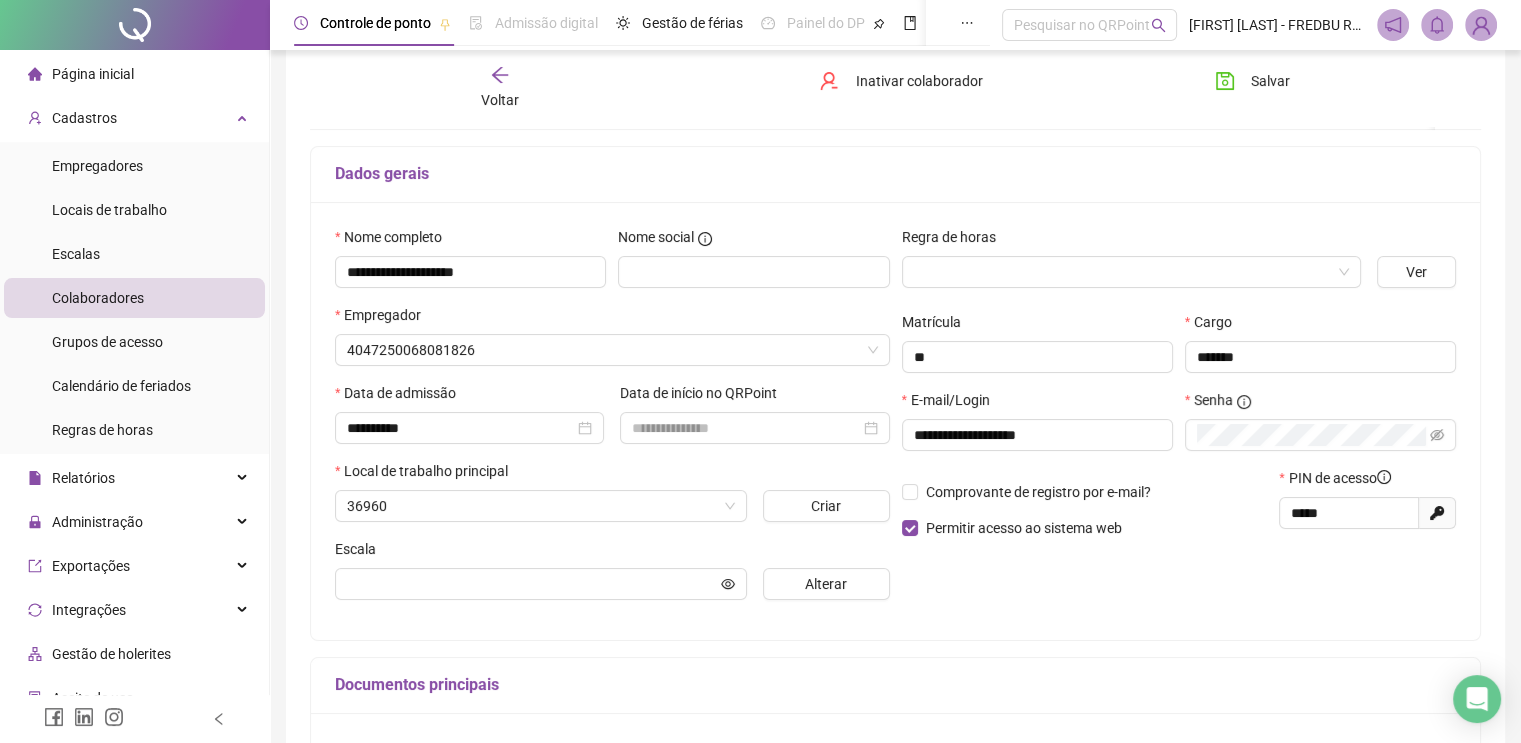 scroll, scrollTop: 110, scrollLeft: 0, axis: vertical 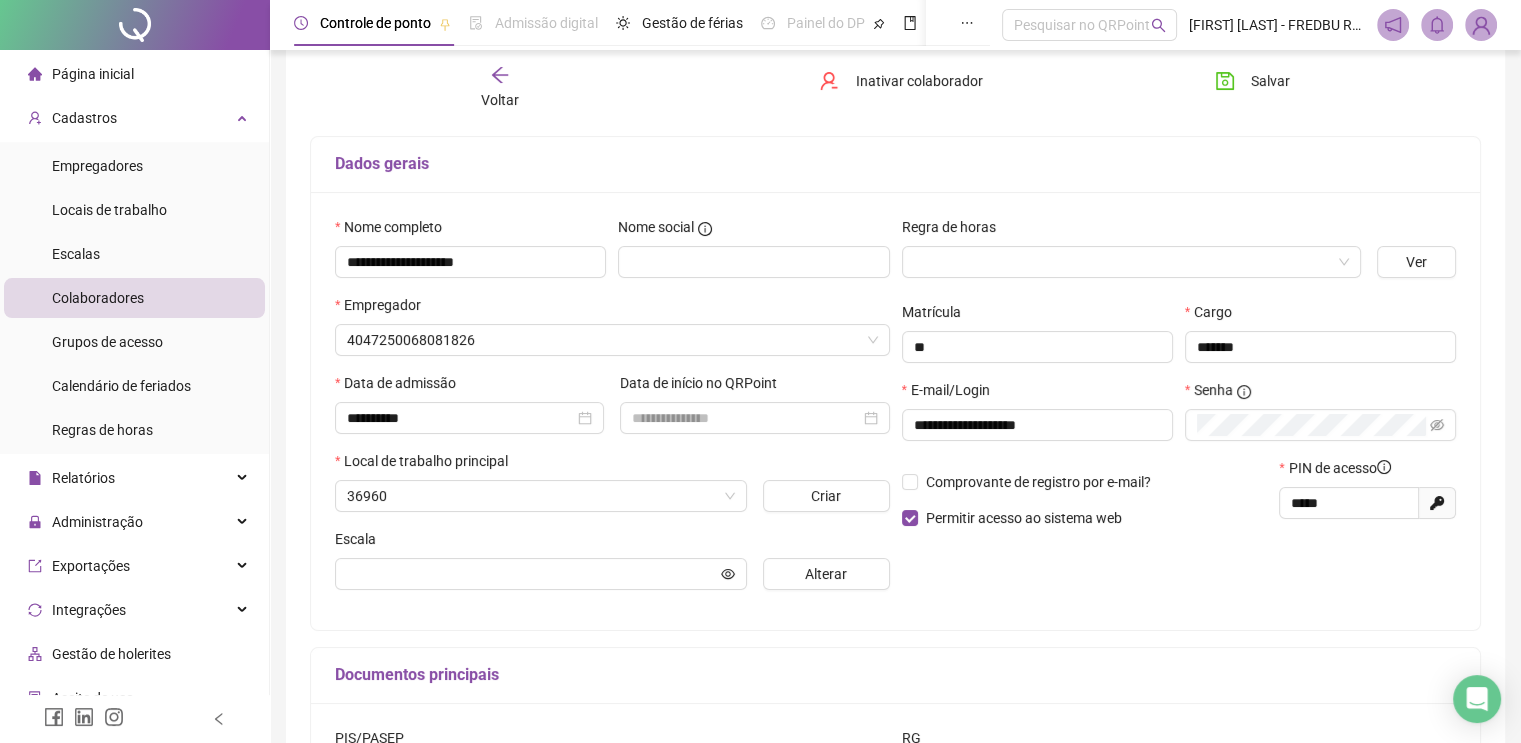 type on "********" 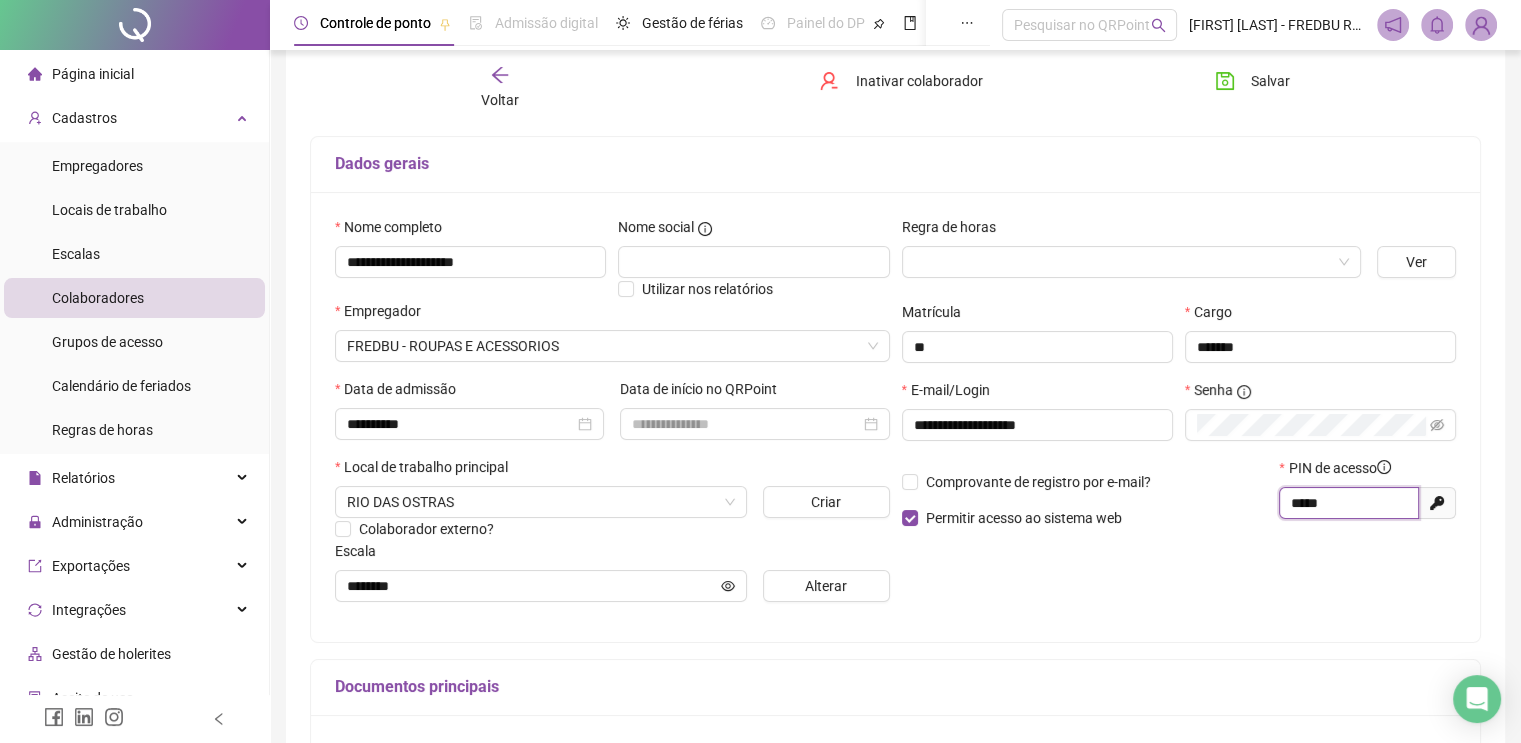 drag, startPoint x: 1347, startPoint y: 506, endPoint x: 800, endPoint y: 382, distance: 560.8788 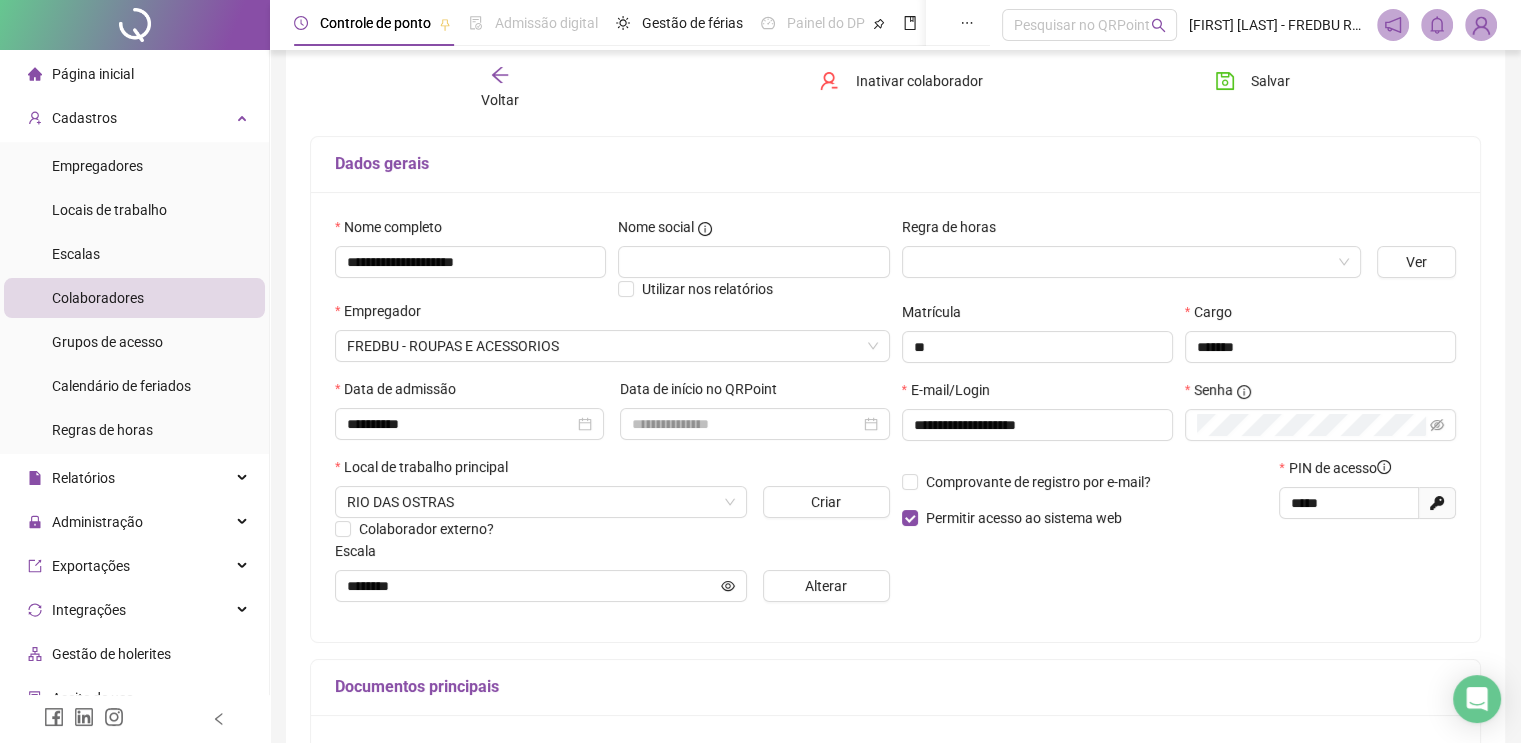 click on "Voltar" at bounding box center (500, 88) 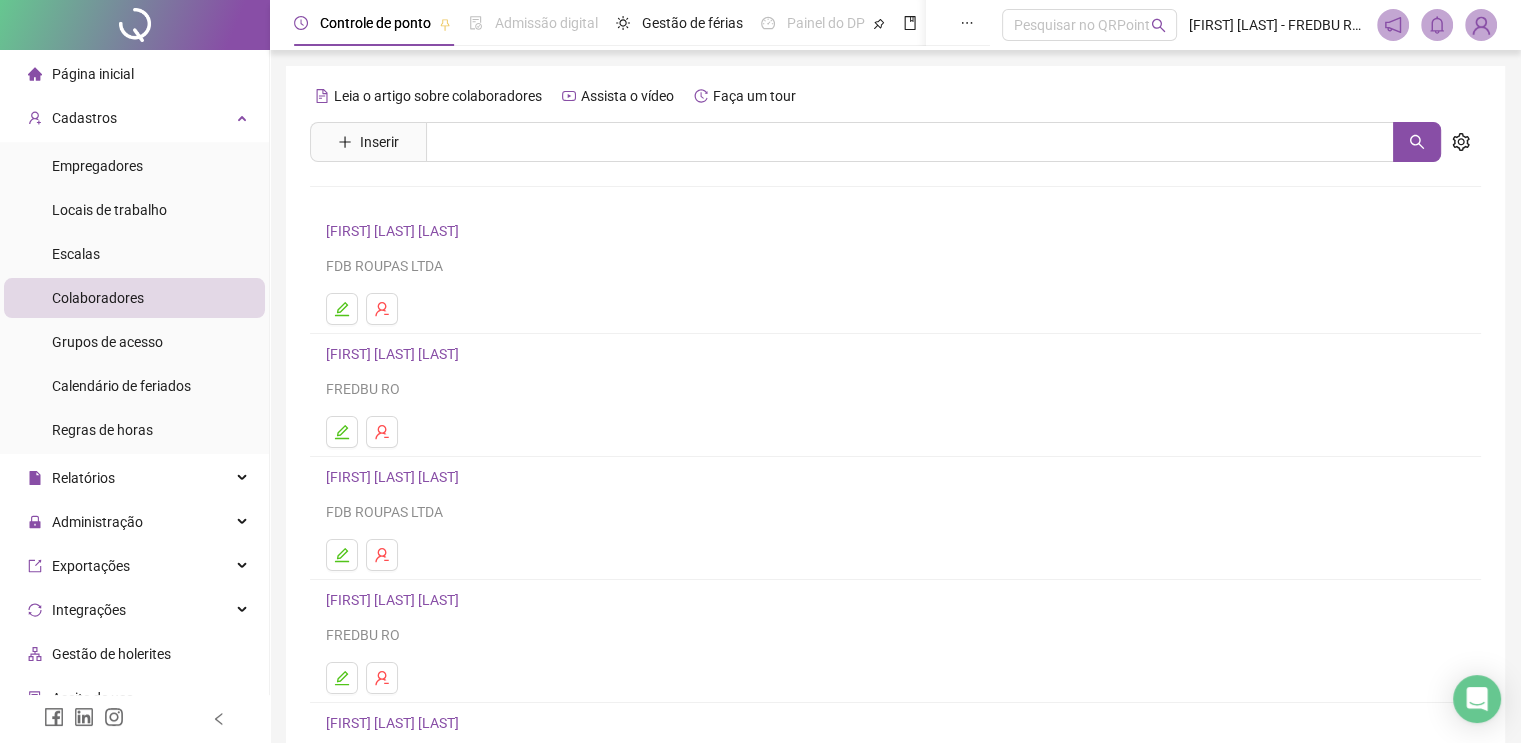 scroll, scrollTop: 200, scrollLeft: 0, axis: vertical 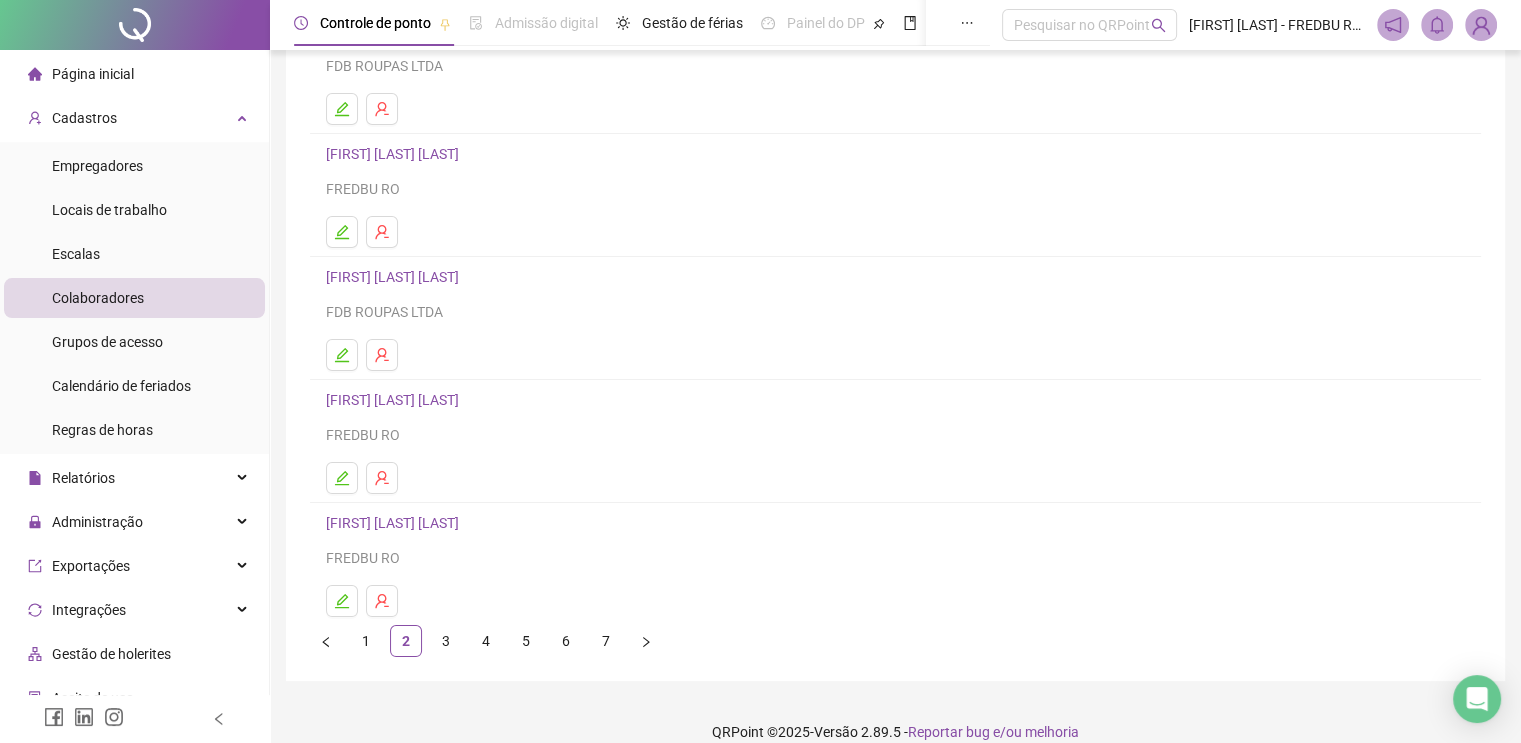click on "3" at bounding box center (446, 641) 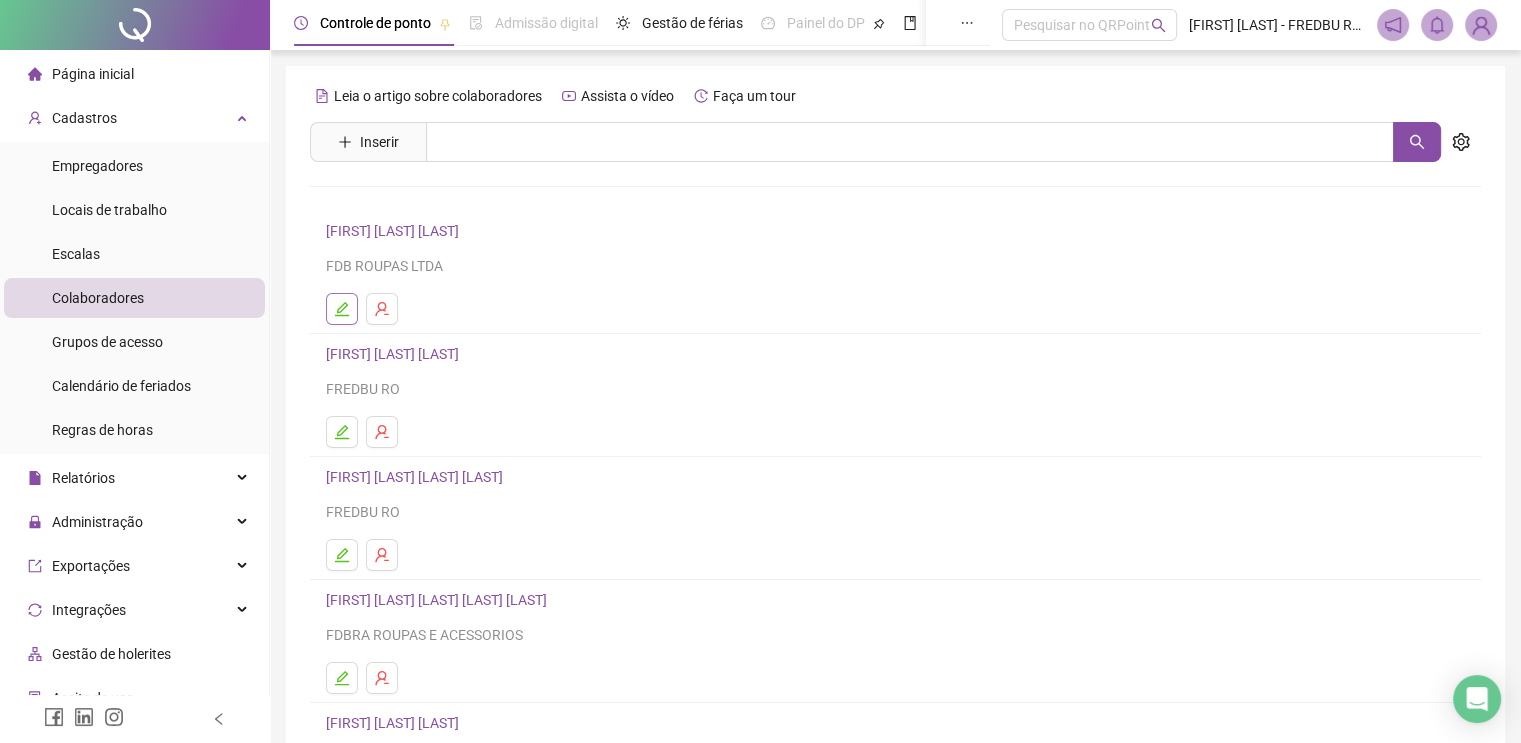 click 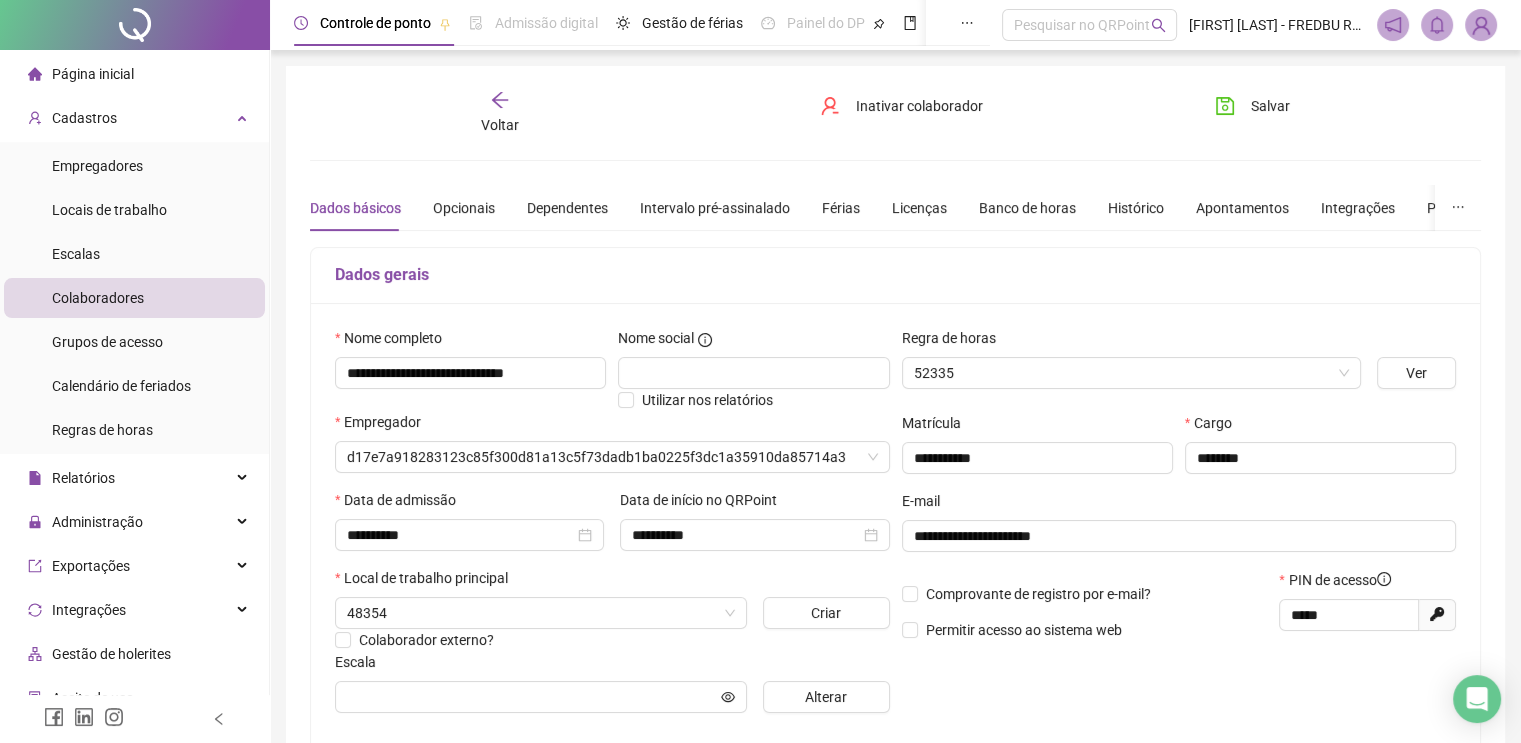 type on "*******" 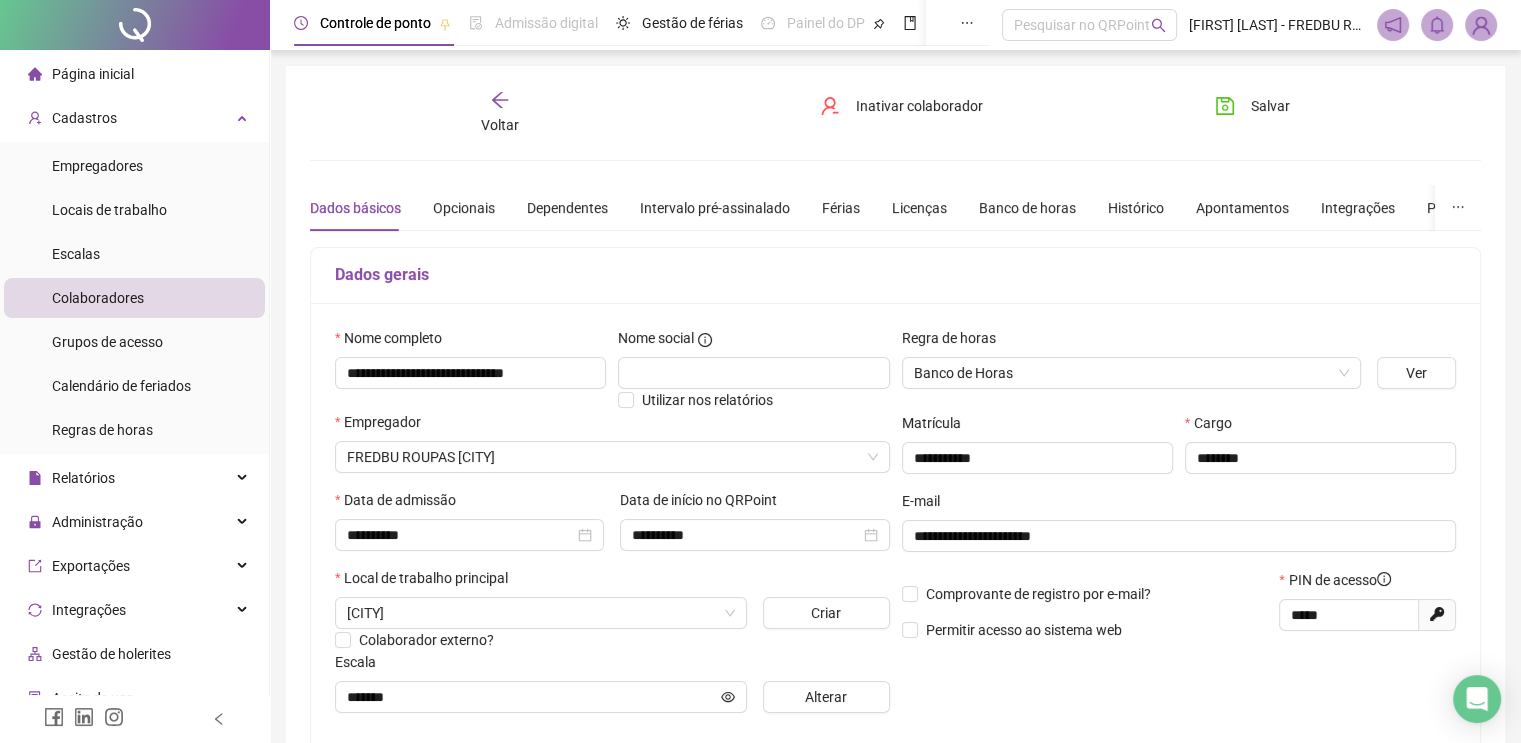 click on "Voltar" at bounding box center (500, 113) 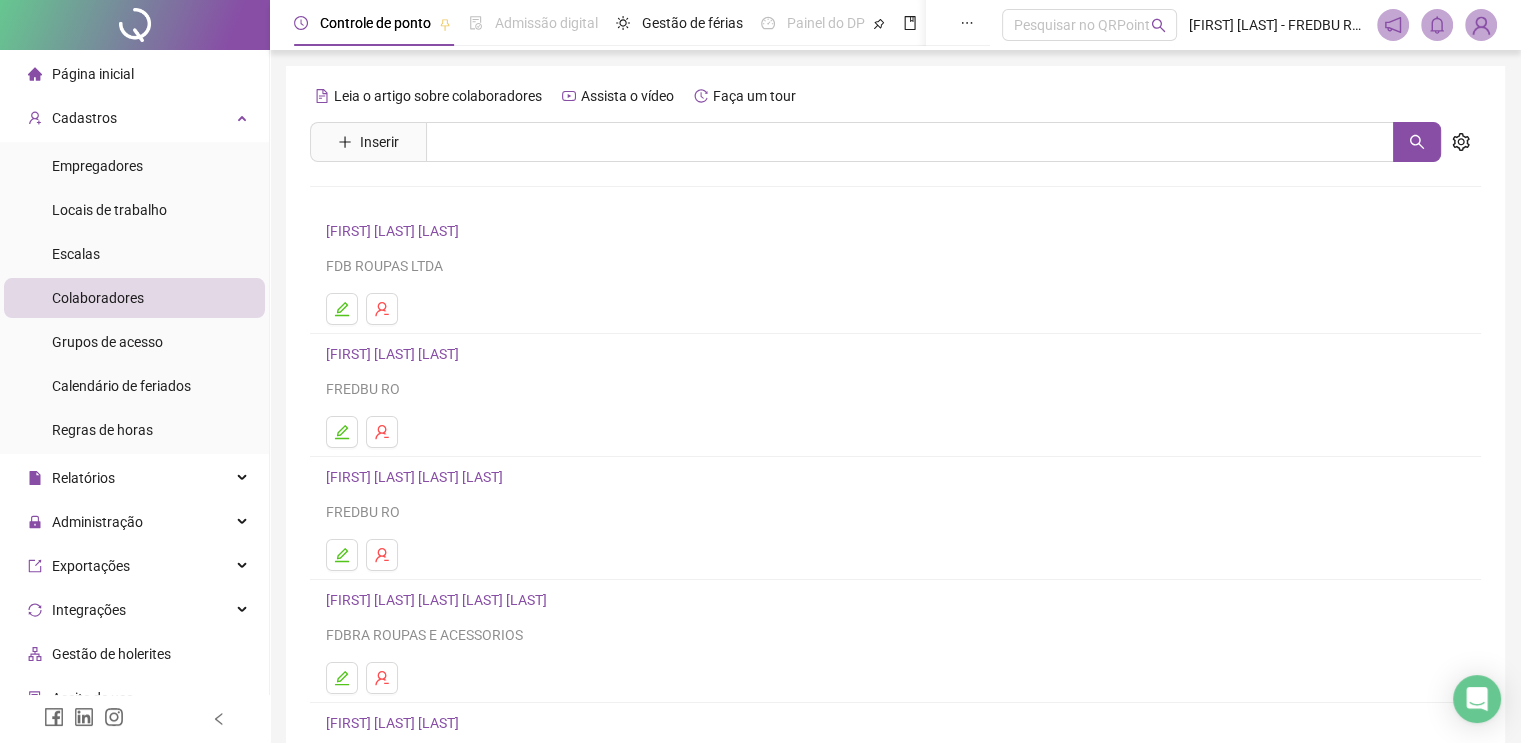 scroll, scrollTop: 223, scrollLeft: 0, axis: vertical 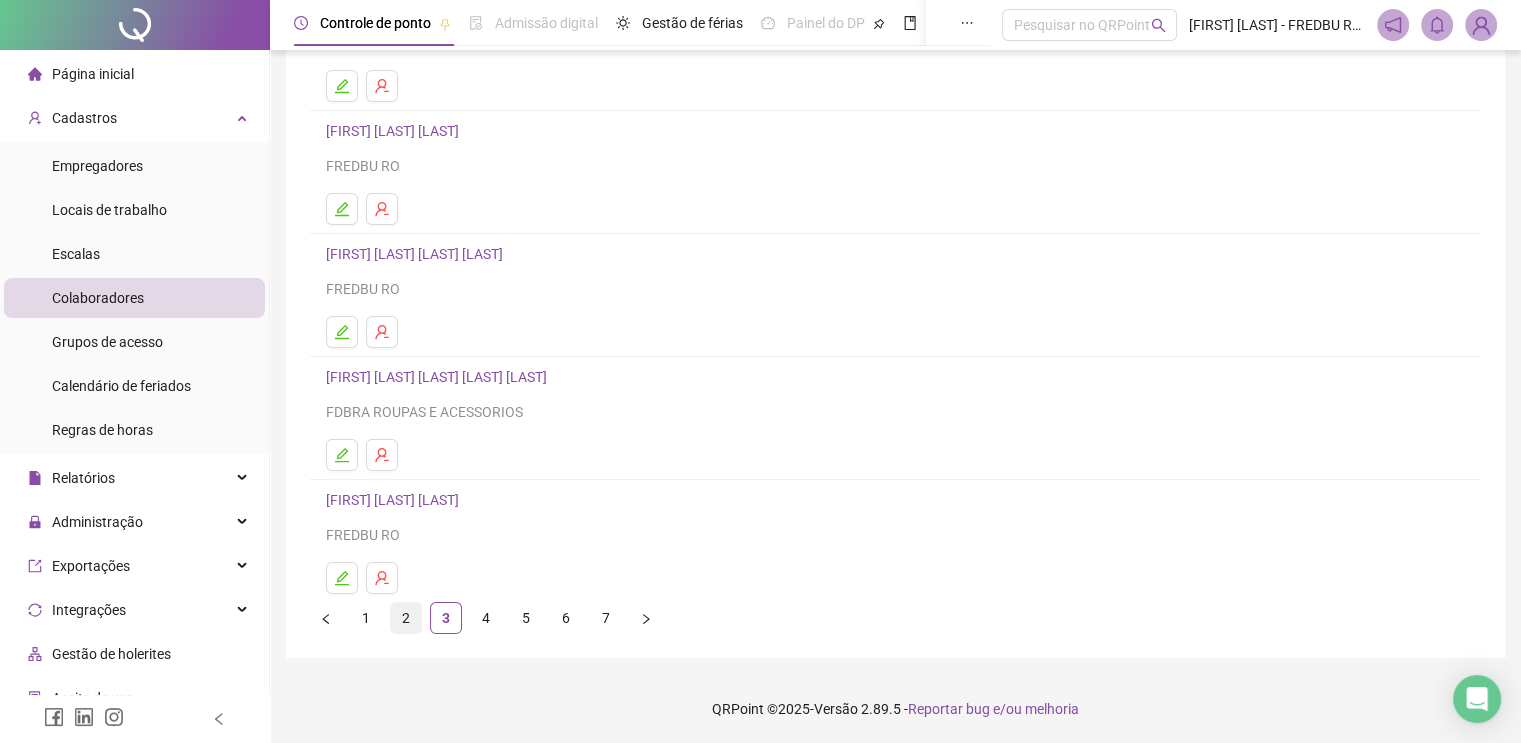 click on "2" at bounding box center (406, 618) 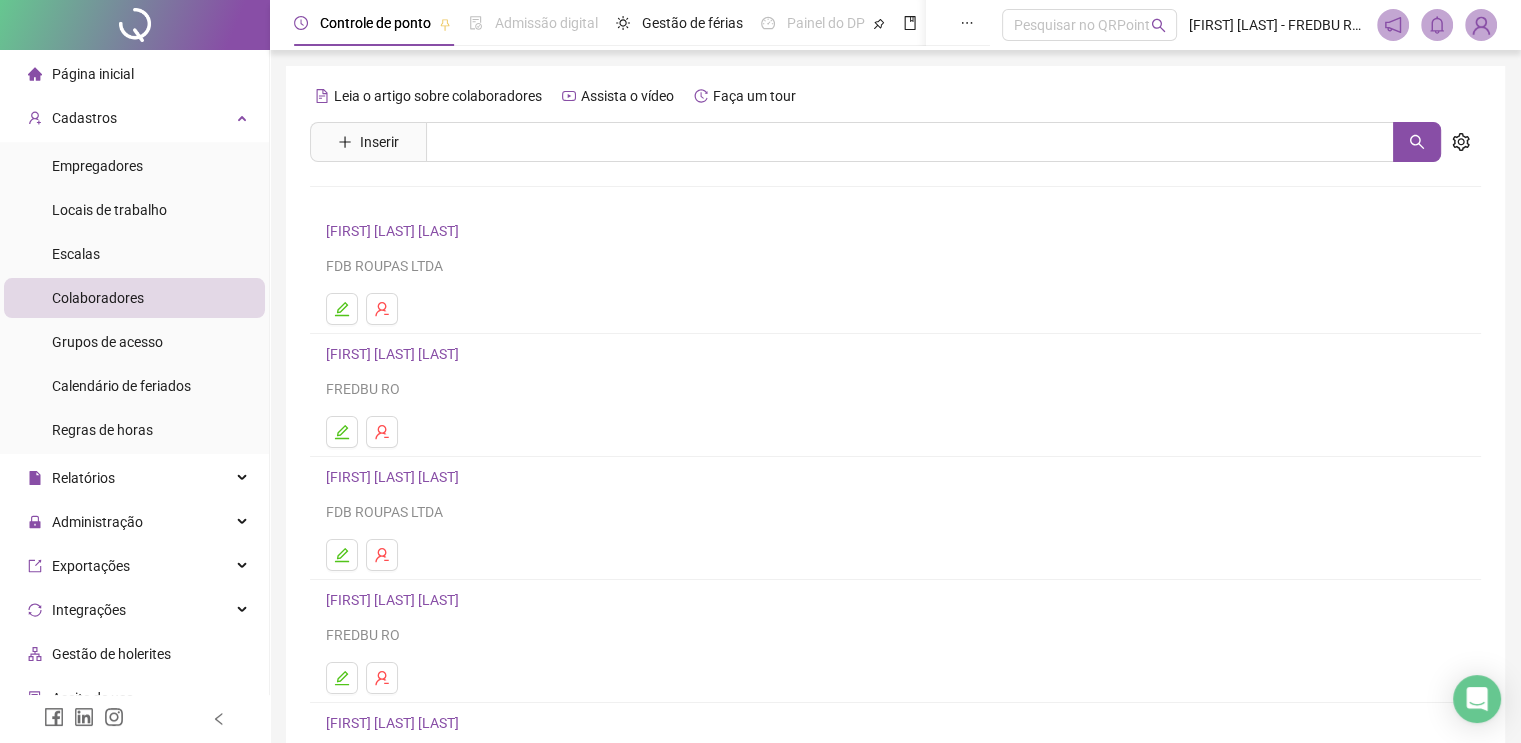 scroll, scrollTop: 200, scrollLeft: 0, axis: vertical 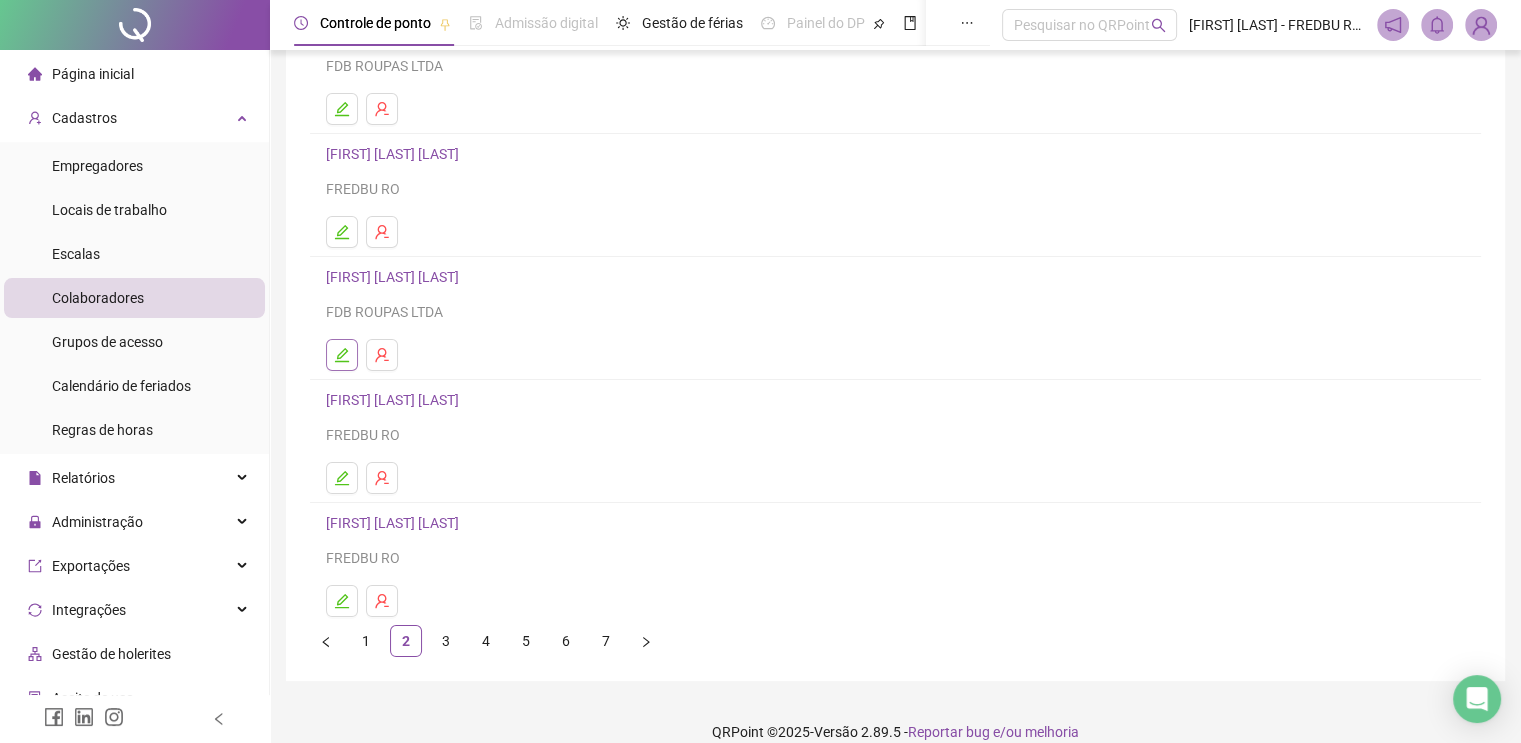 click at bounding box center (342, 355) 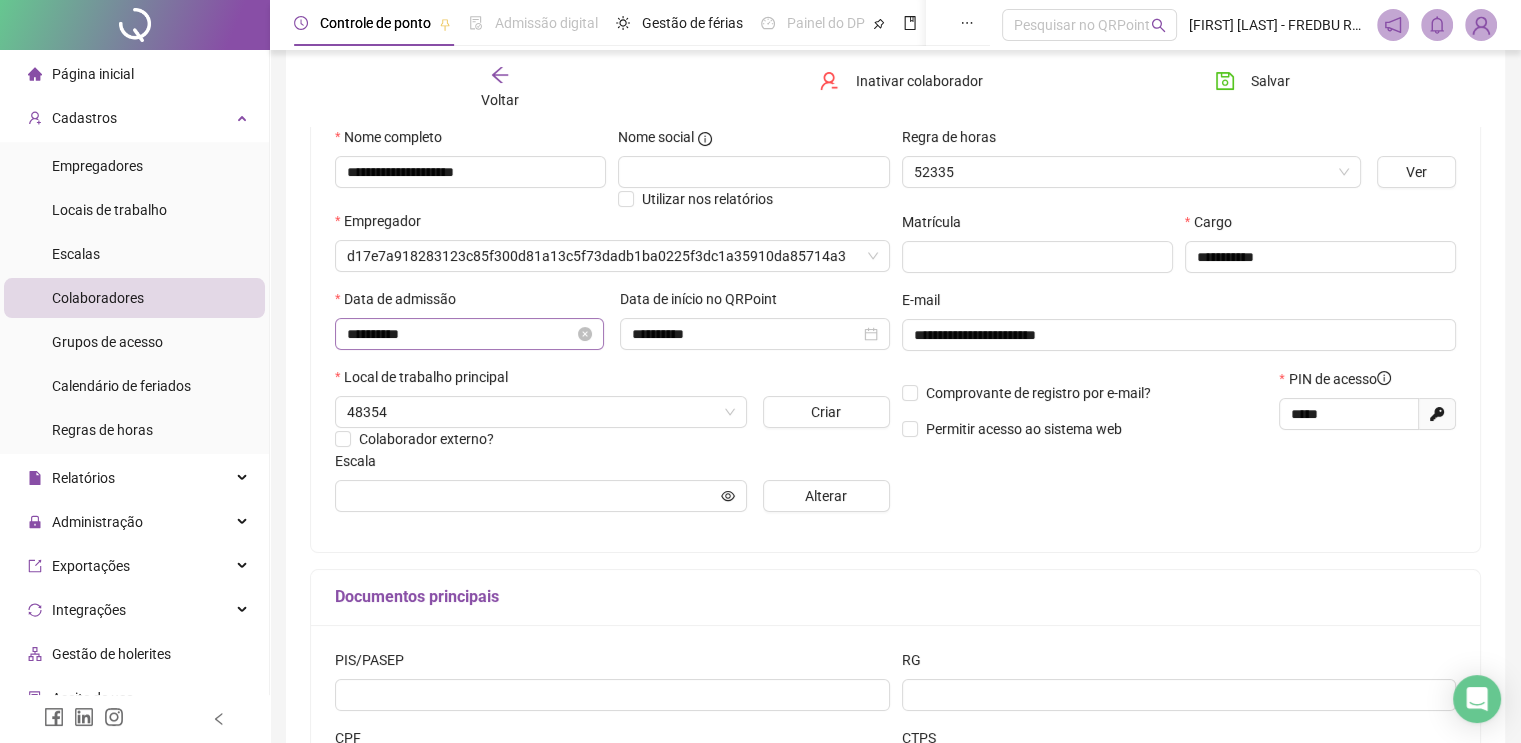 scroll, scrollTop: 210, scrollLeft: 0, axis: vertical 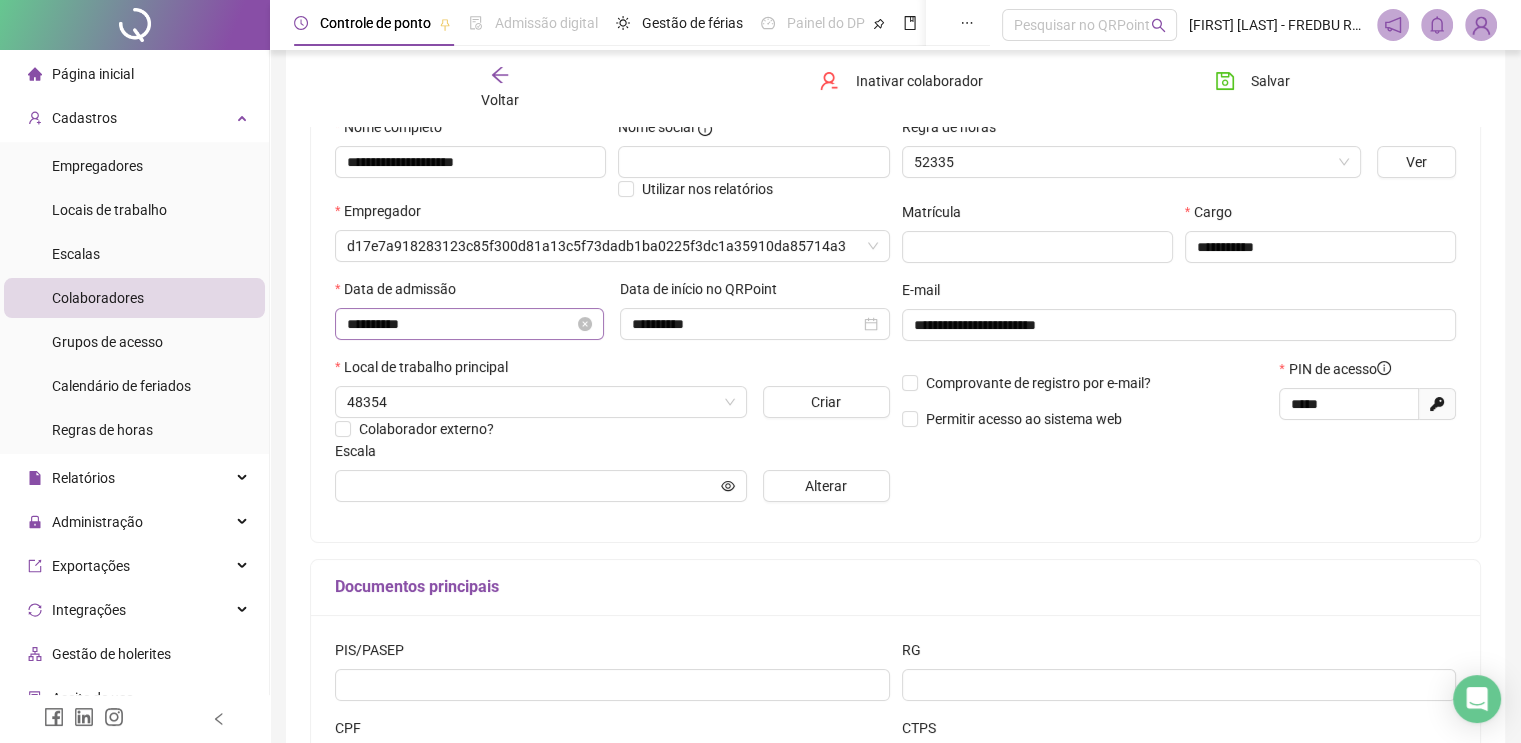 type on "******" 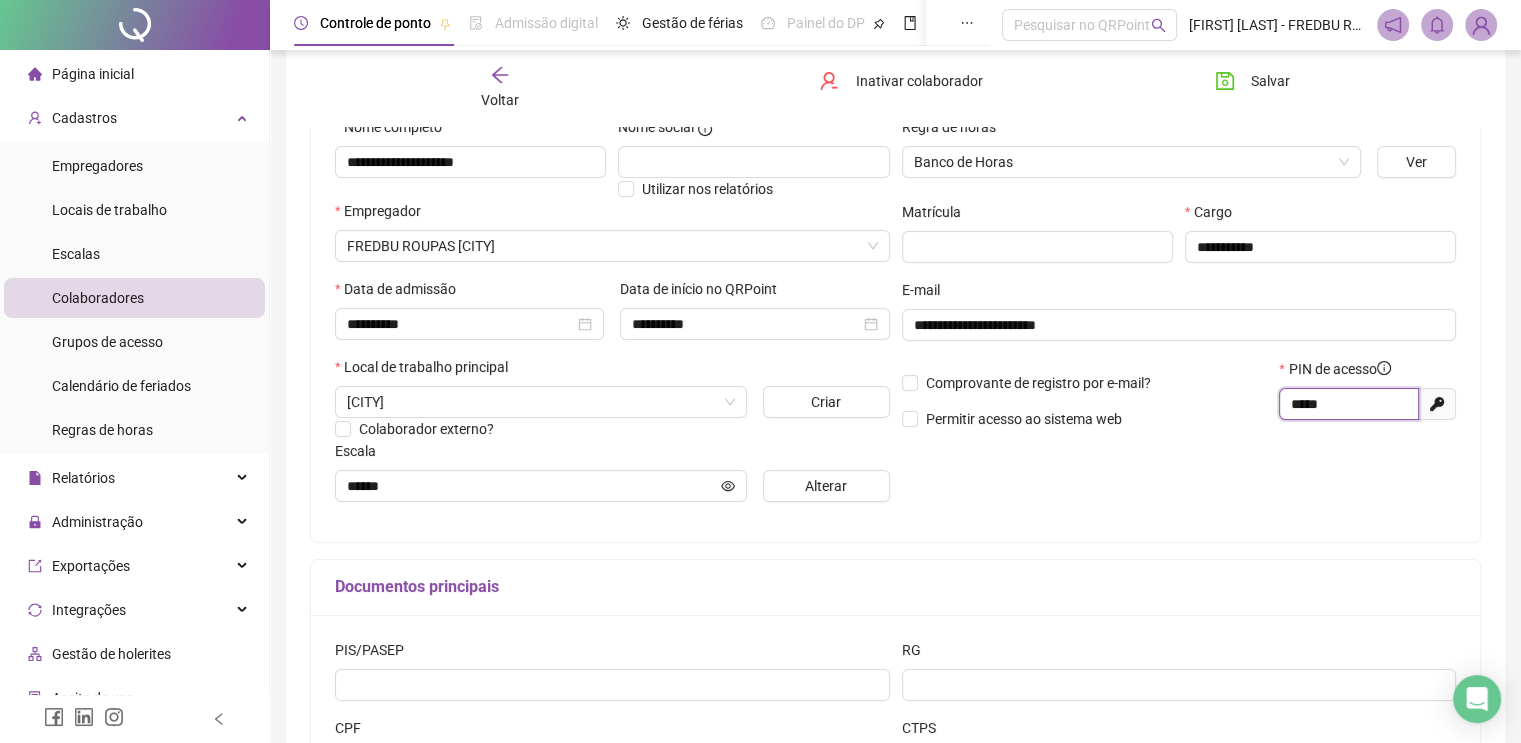 drag, startPoint x: 1366, startPoint y: 410, endPoint x: 1211, endPoint y: 403, distance: 155.15799 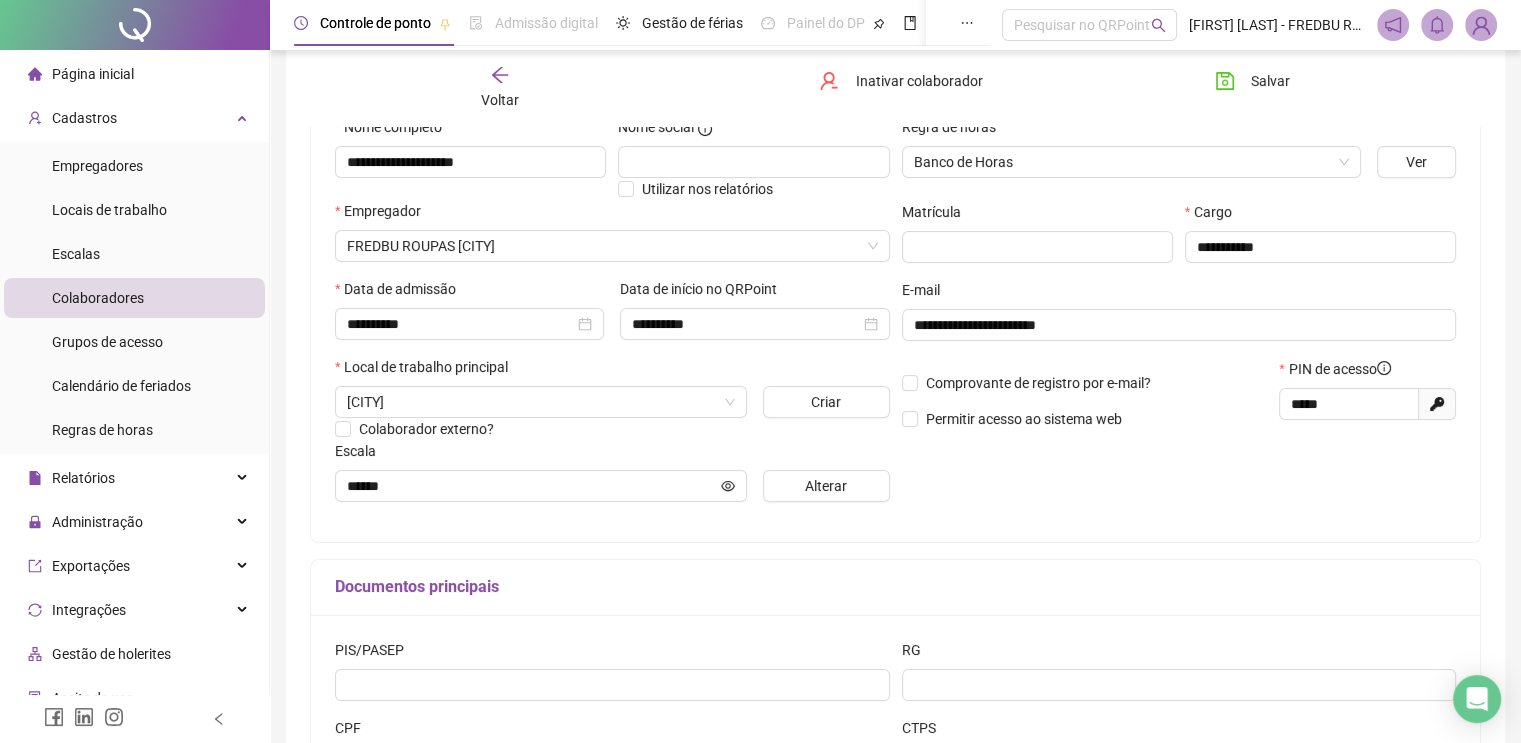 click on "Voltar" at bounding box center [500, 88] 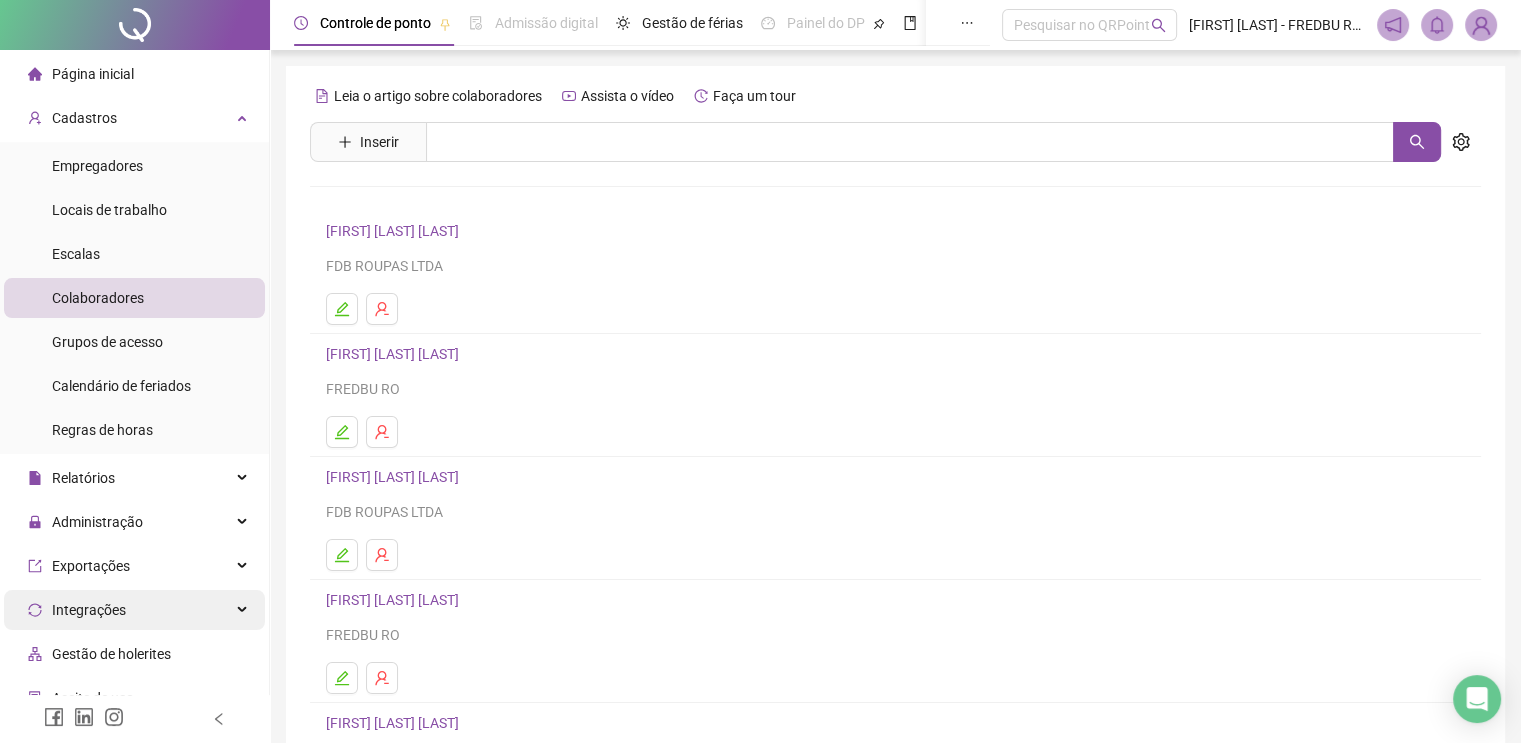 scroll, scrollTop: 100, scrollLeft: 0, axis: vertical 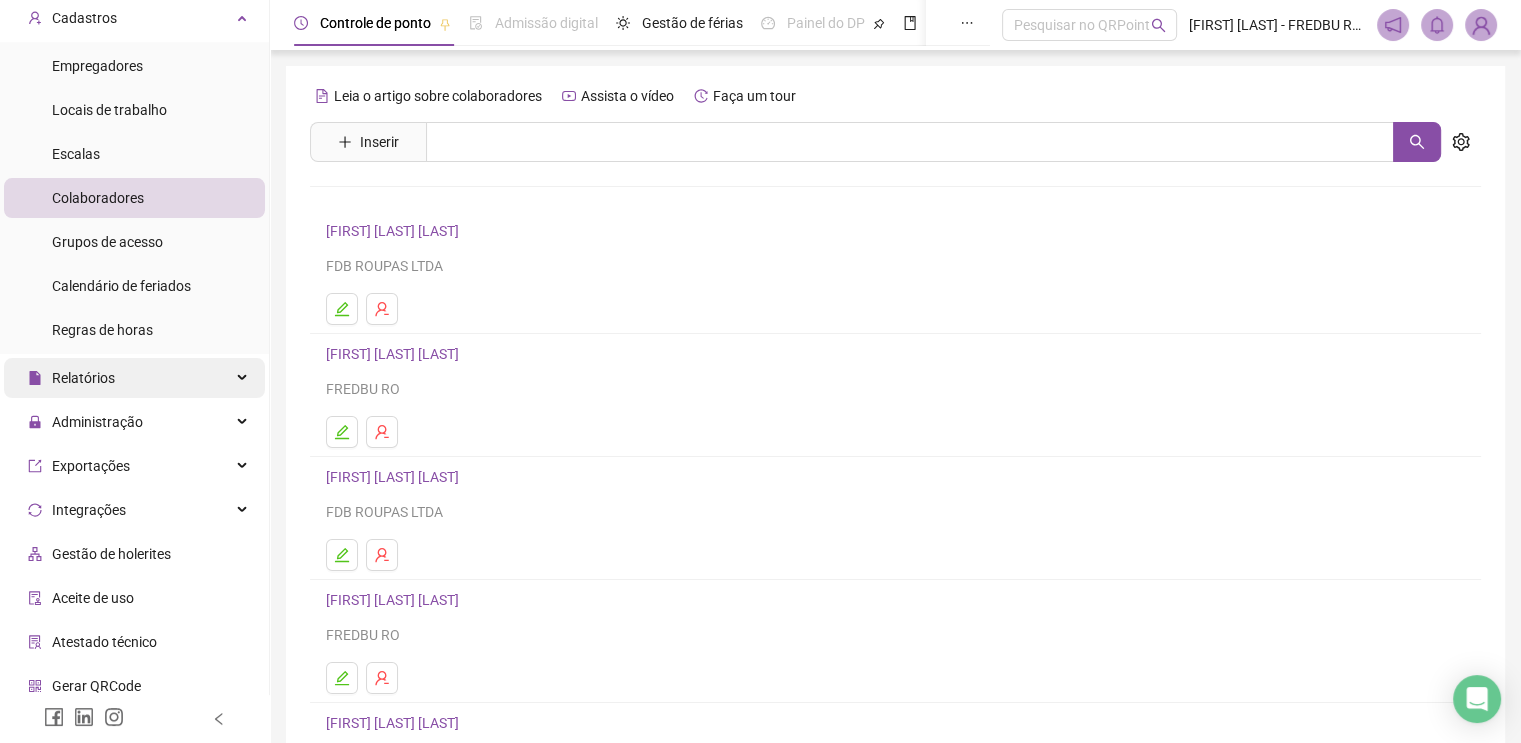 click on "Relatórios" at bounding box center (134, 378) 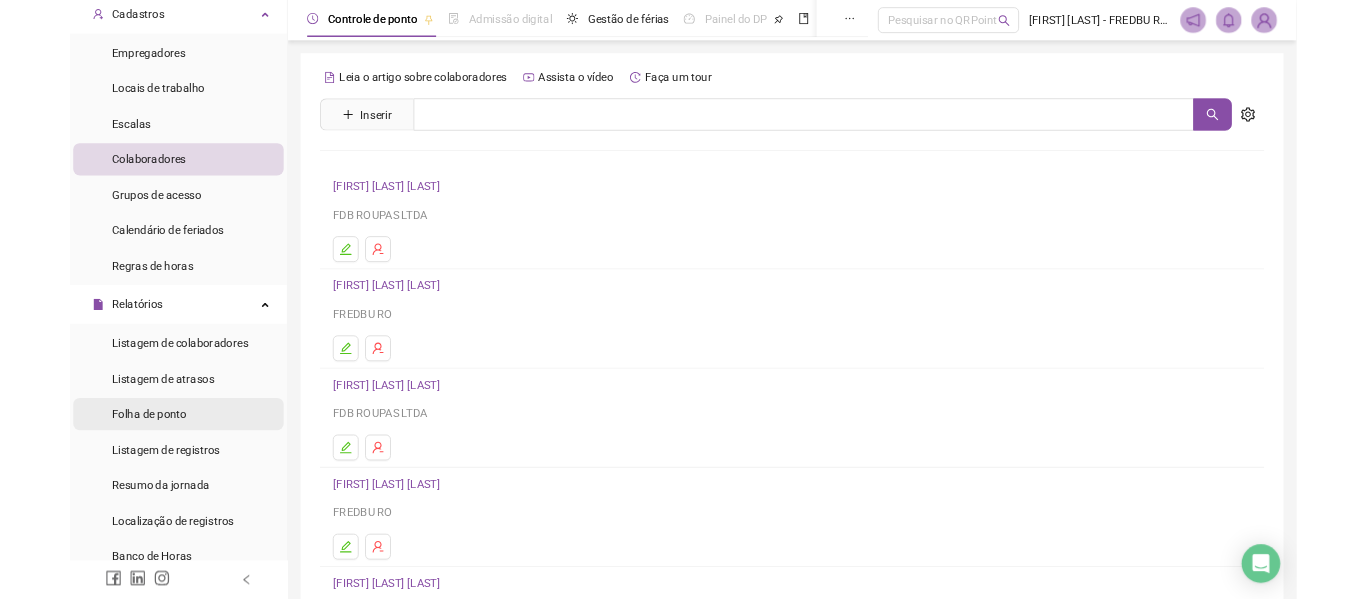 scroll, scrollTop: 200, scrollLeft: 0, axis: vertical 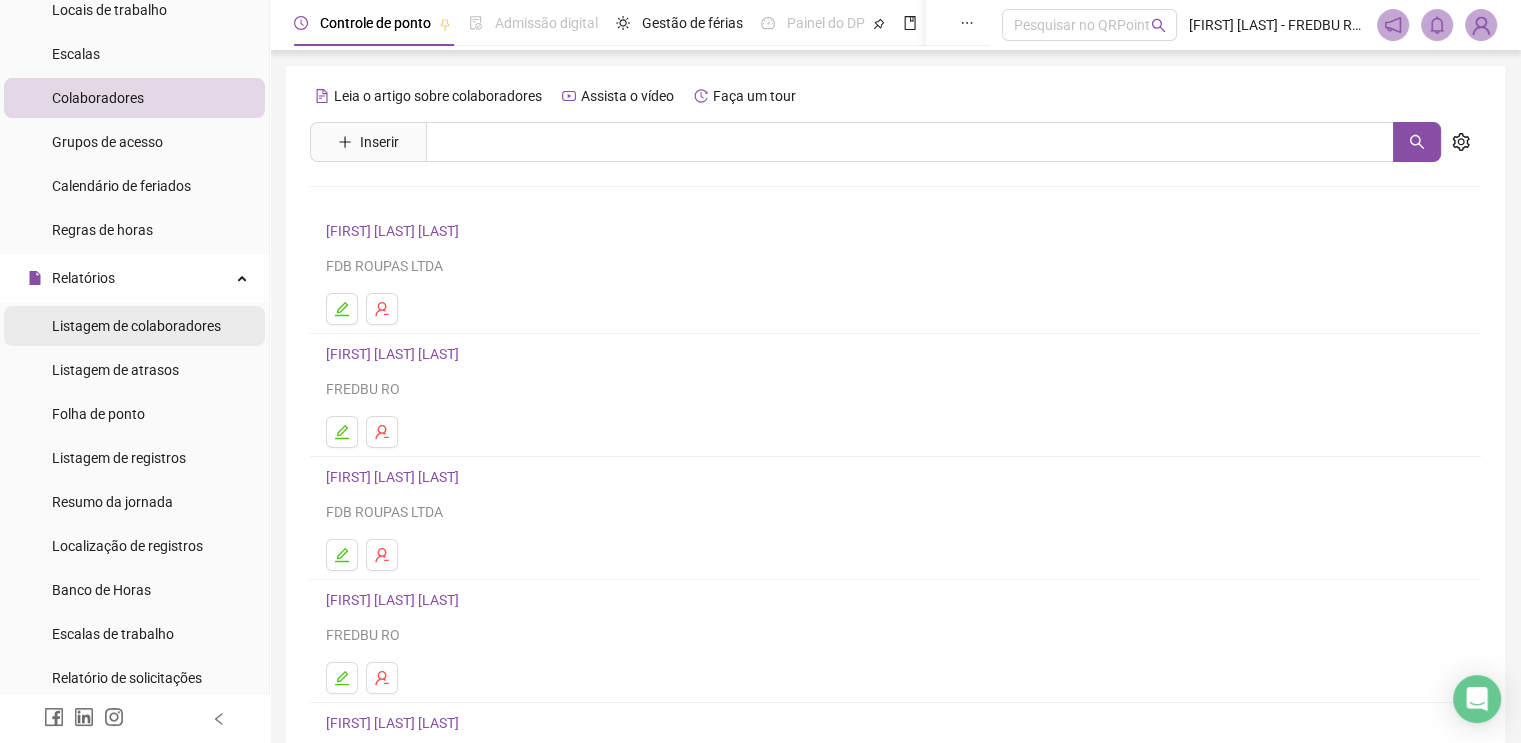 click on "Listagem de colaboradores" at bounding box center (136, 326) 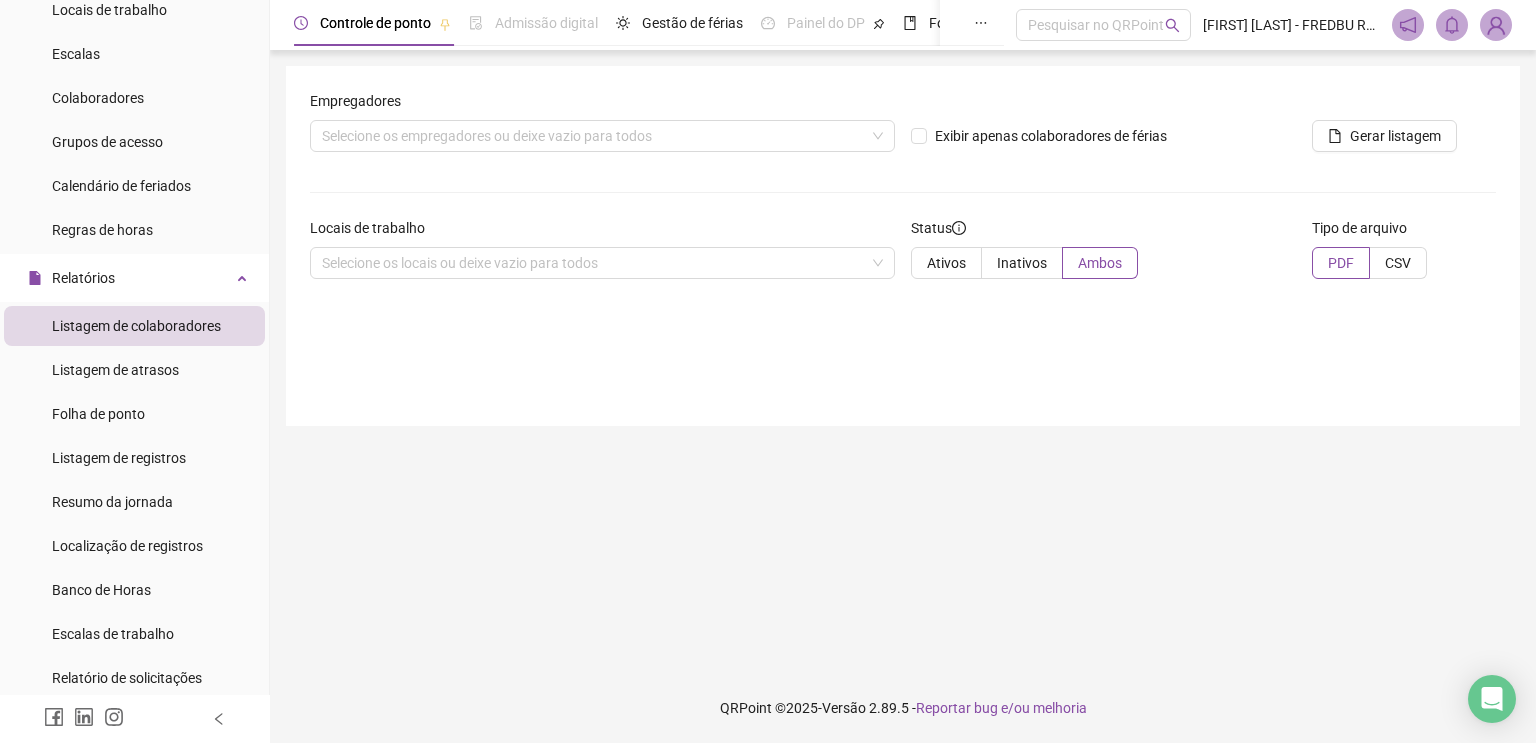 click on "Empregadores" at bounding box center (602, 105) 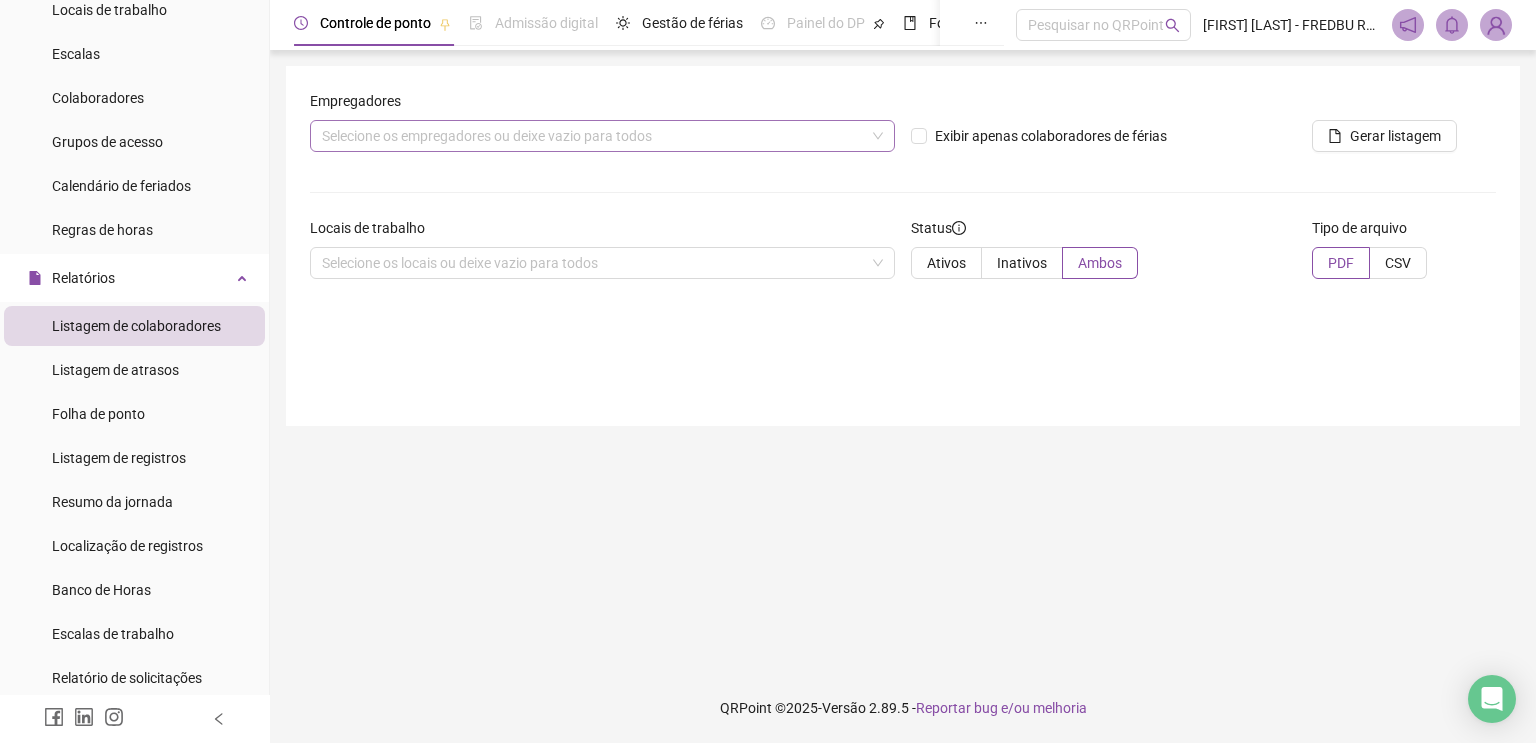 click on "Selecione os empregadores ou deixe vazio para todos" at bounding box center (602, 136) 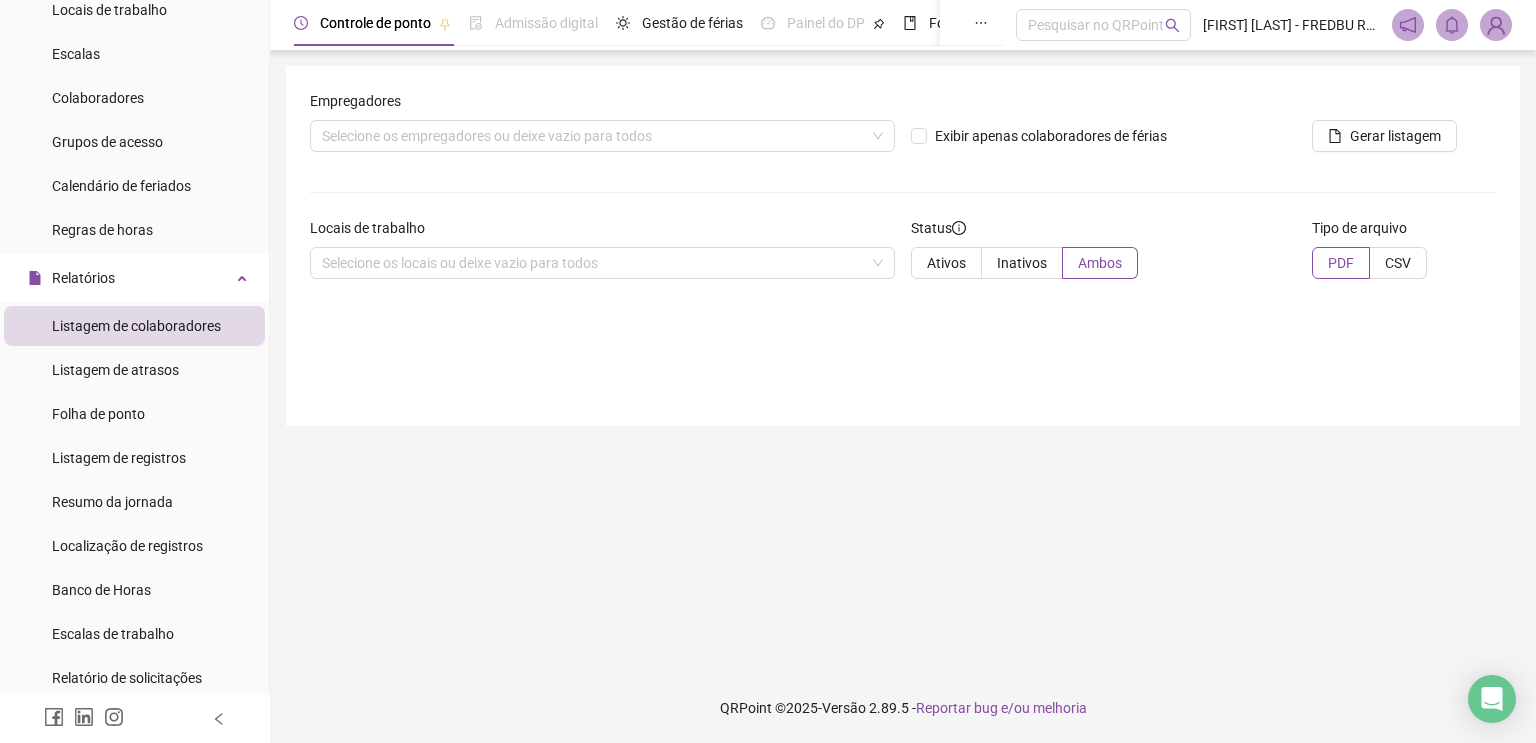 click on "Empregadores   Selecione os empregadores ou deixe vazio para todos   Exibir apenas colaboradores de férias   Gerar listagem Locais de trabalho   Selecione os locais ou deixe vazio para todos Status   Ativos Inativos Ambos Tipo de arquivo PDF CSV" at bounding box center [903, 192] 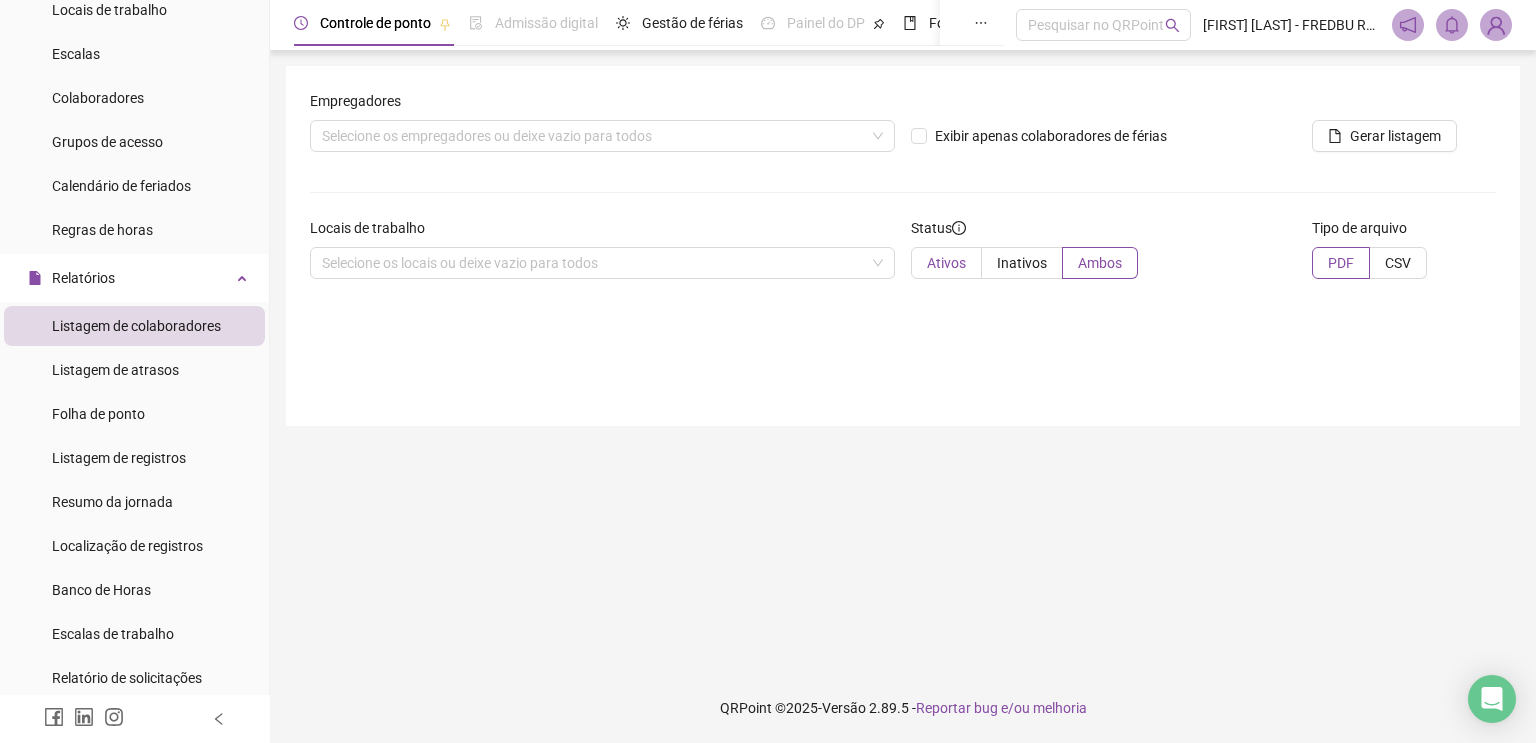 click on "Ativos" at bounding box center (946, 263) 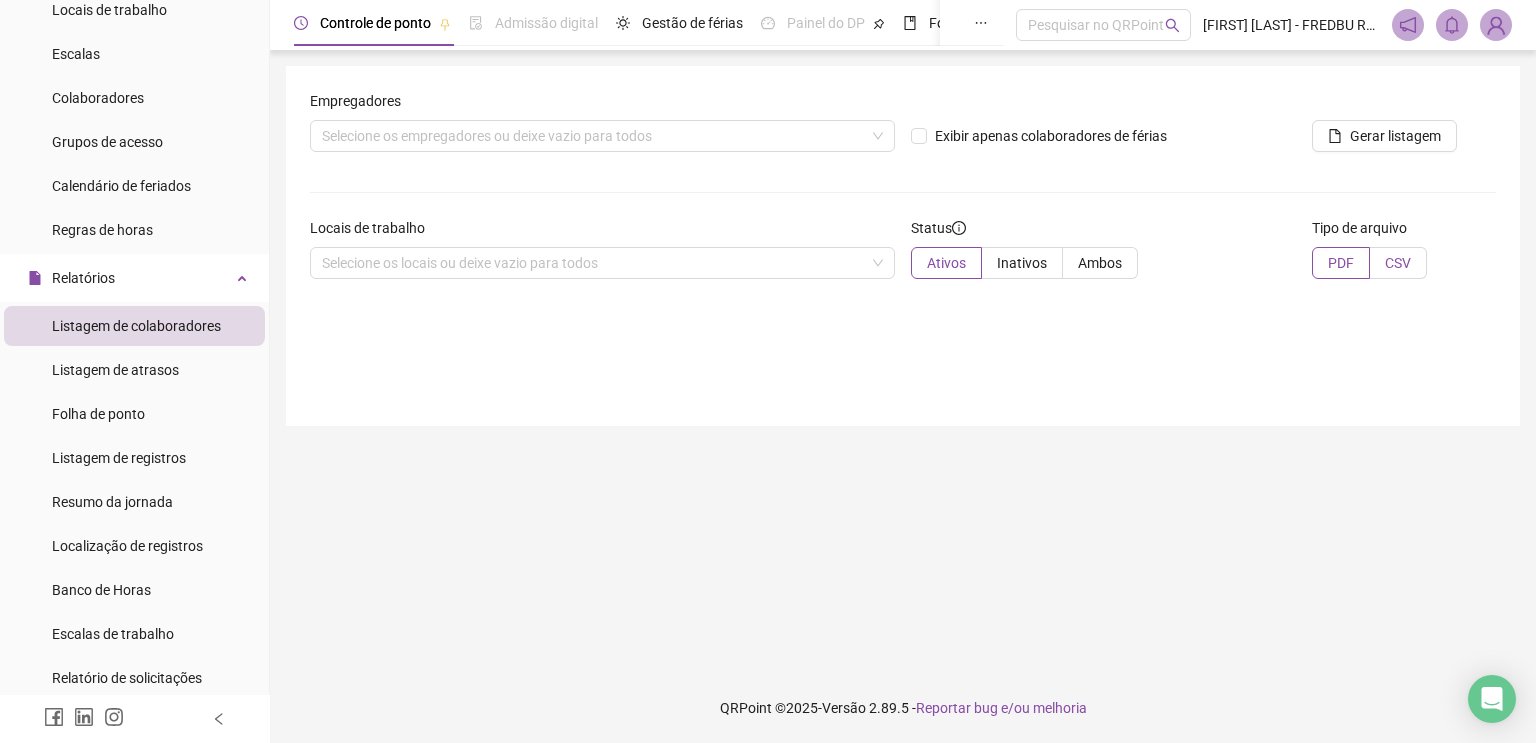 click on "CSV" at bounding box center (1398, 263) 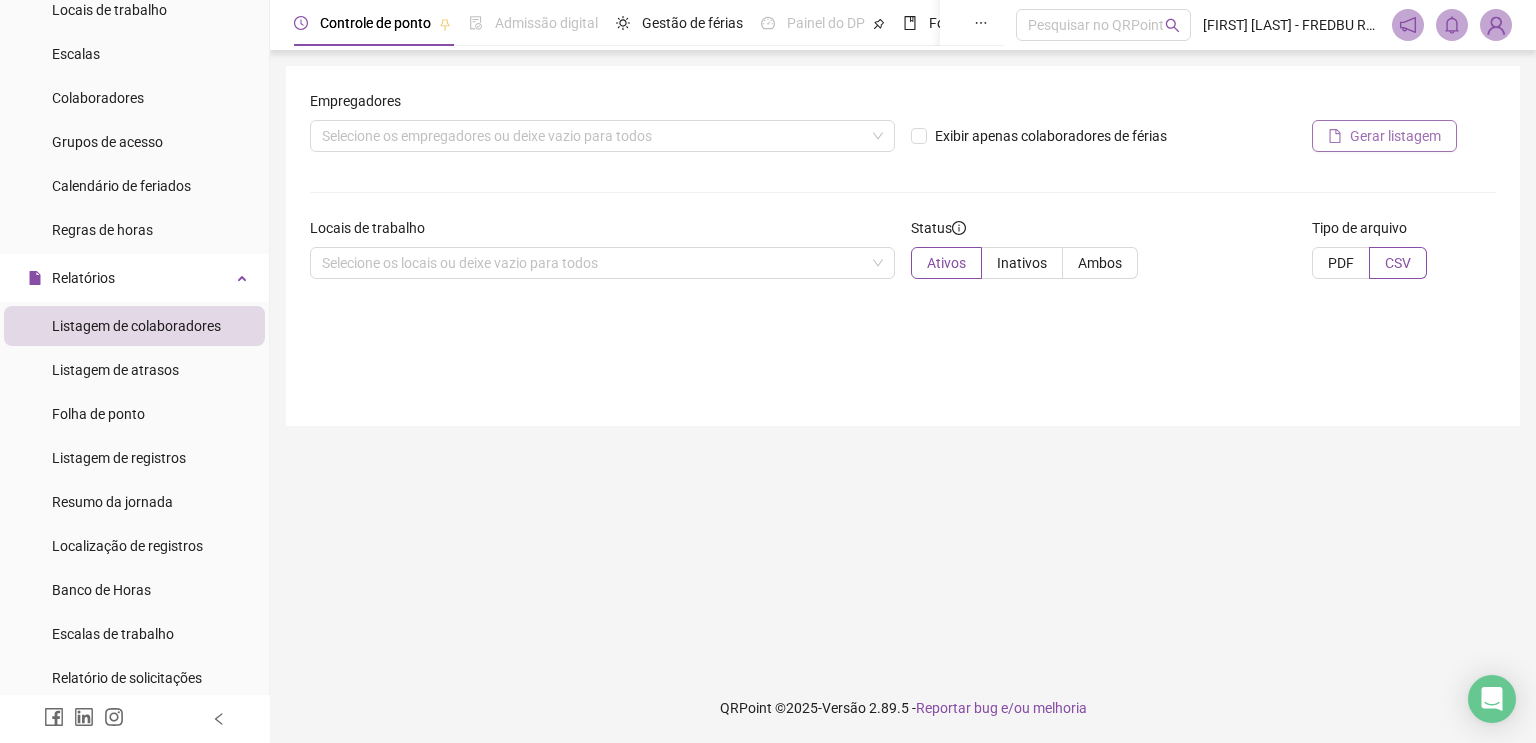 click on "Gerar listagem" at bounding box center (1395, 136) 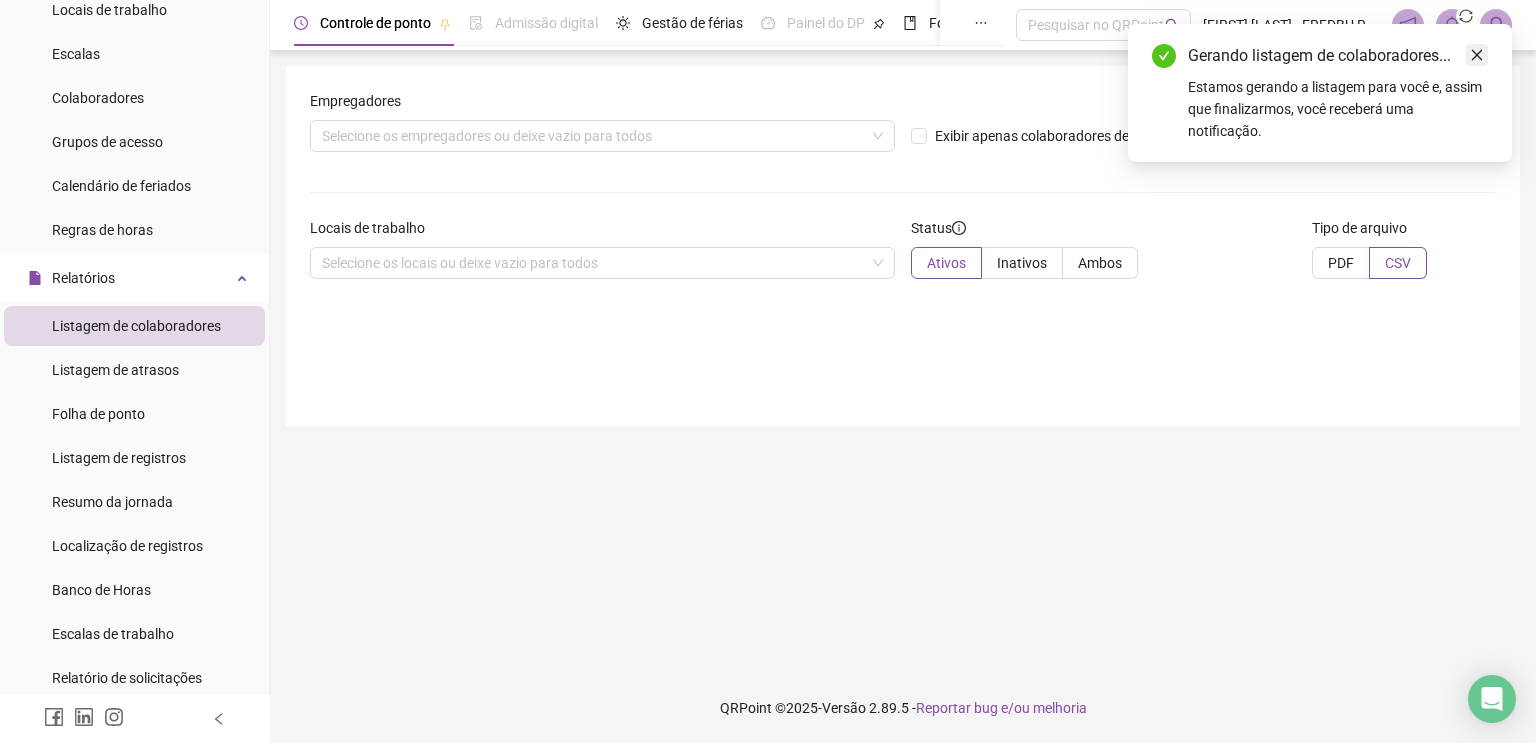 click at bounding box center (1477, 55) 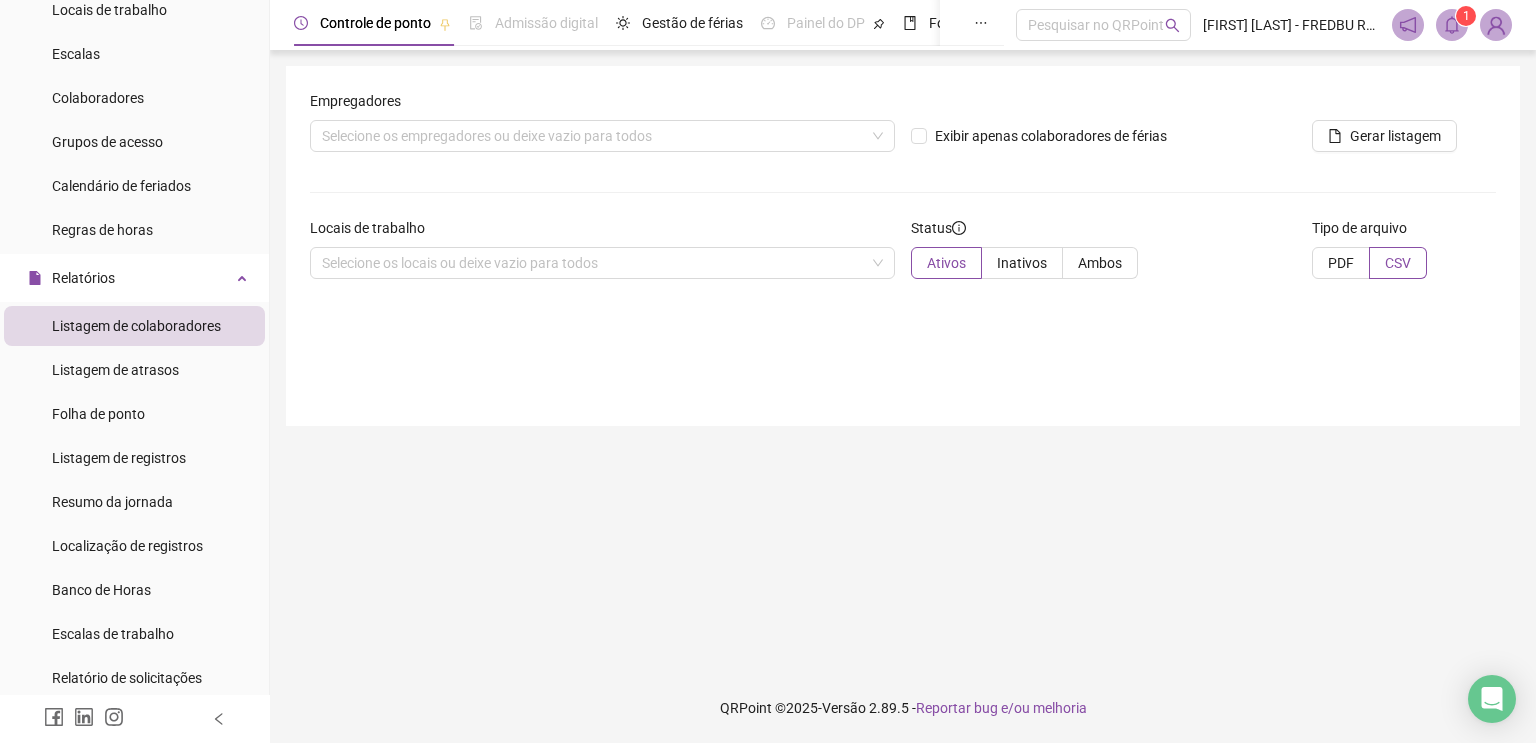 click 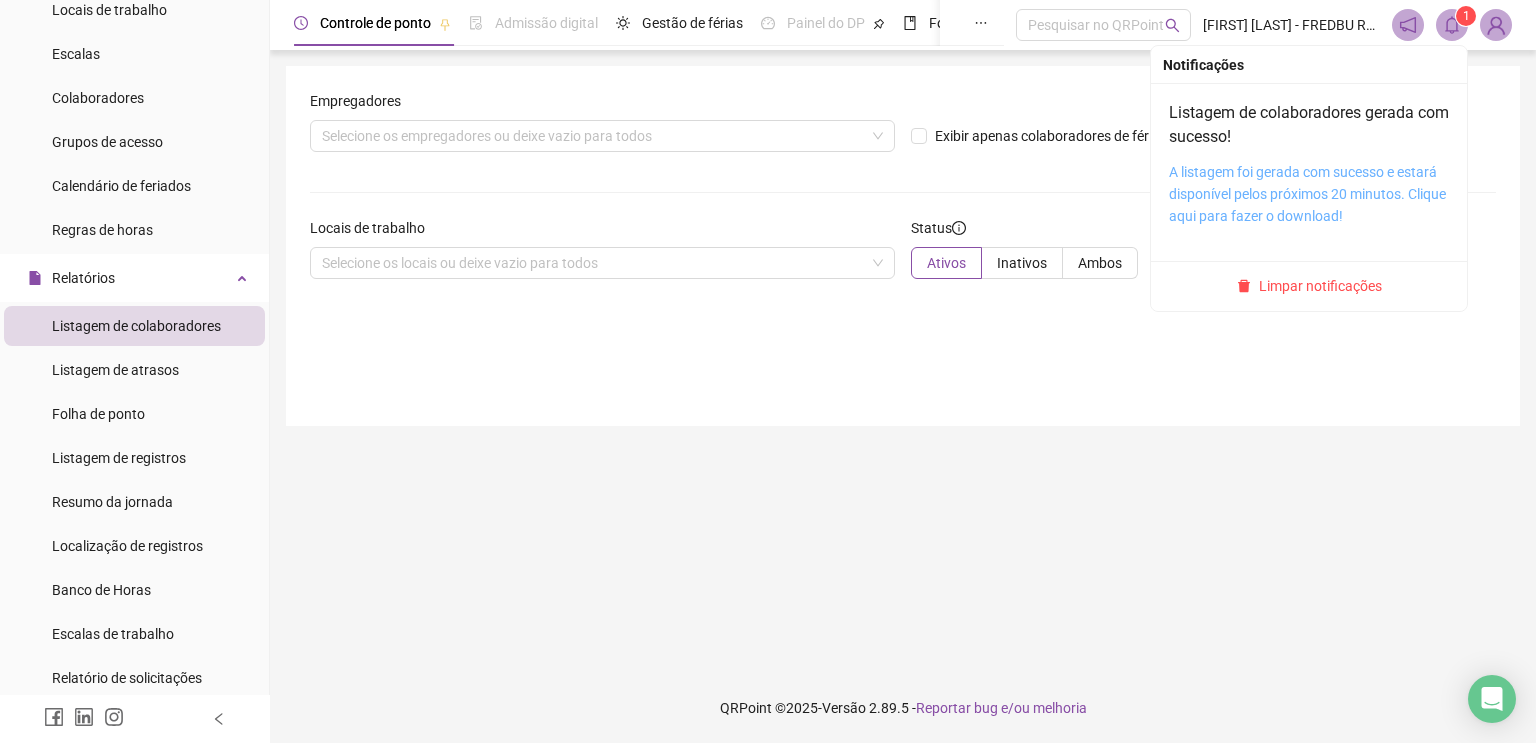 click on "A listagem foi gerada com sucesso e estará disponível pelos próximos 20 minutos.
Clique aqui para fazer o download!" at bounding box center [1307, 194] 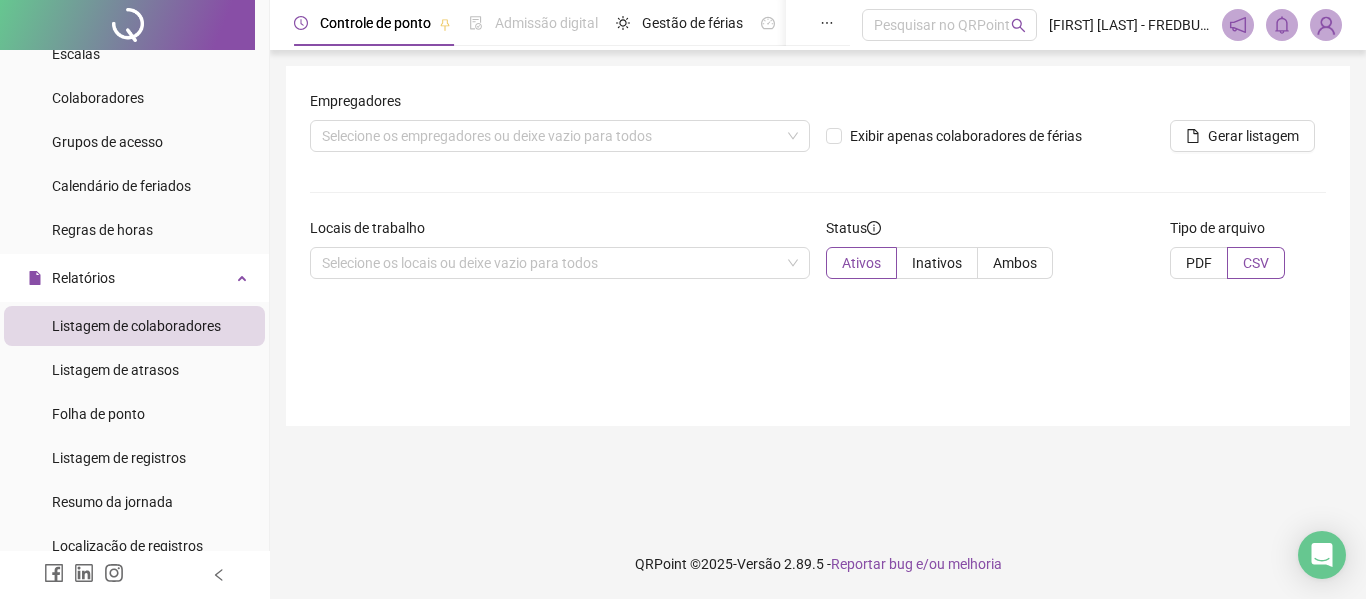 scroll, scrollTop: 100, scrollLeft: 0, axis: vertical 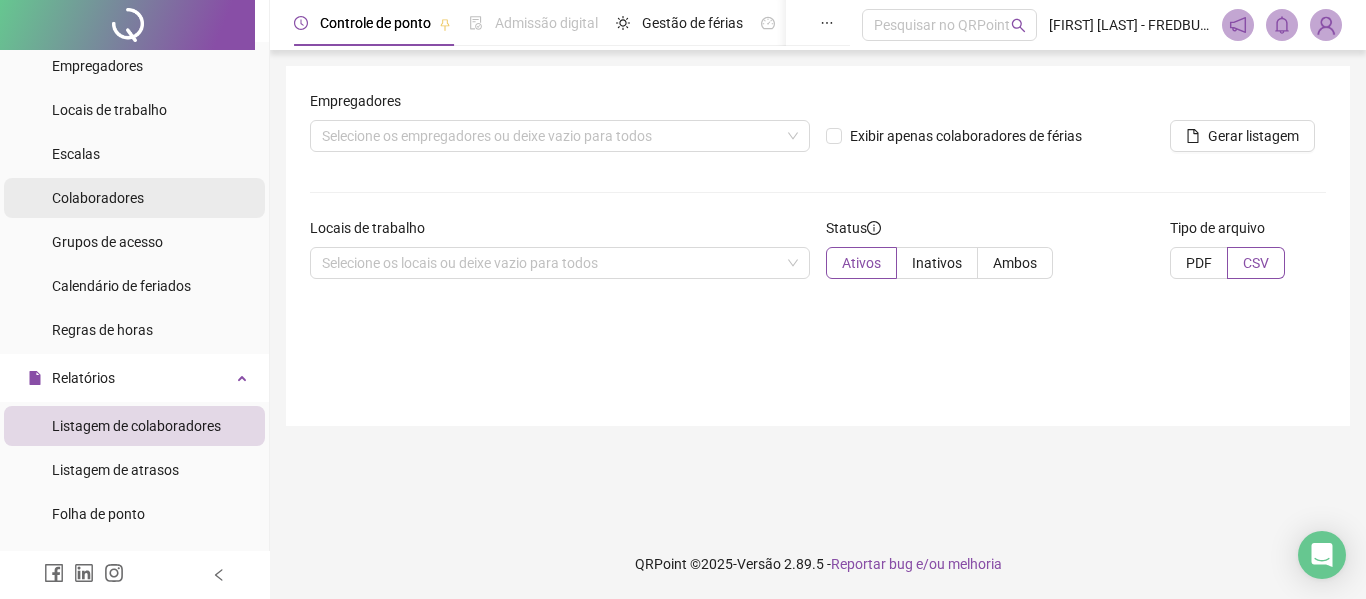 drag, startPoint x: 95, startPoint y: 375, endPoint x: 150, endPoint y: 183, distance: 199.7223 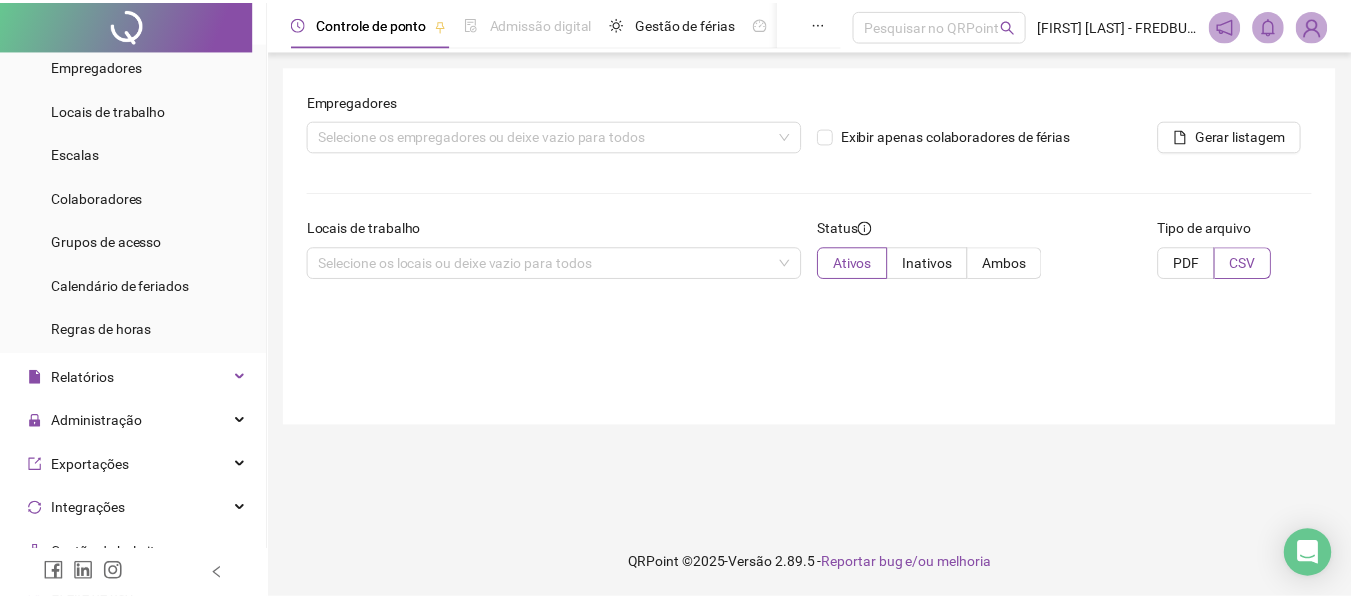 scroll, scrollTop: 0, scrollLeft: 0, axis: both 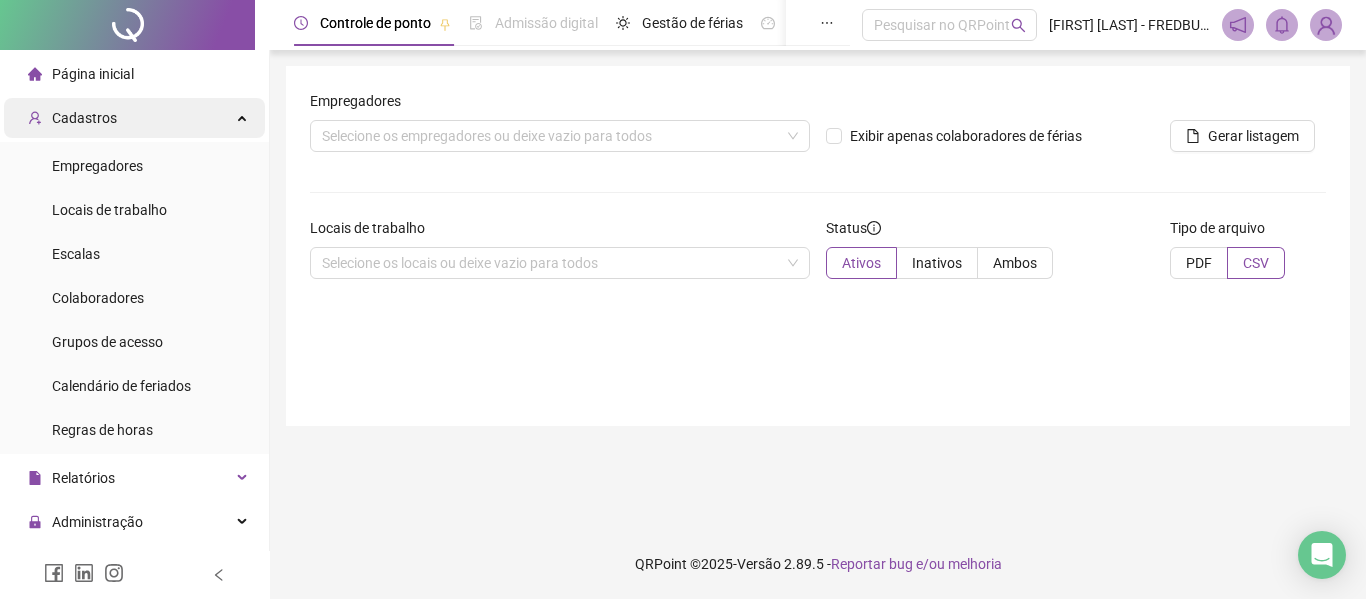 click on "Cadastros" at bounding box center [134, 118] 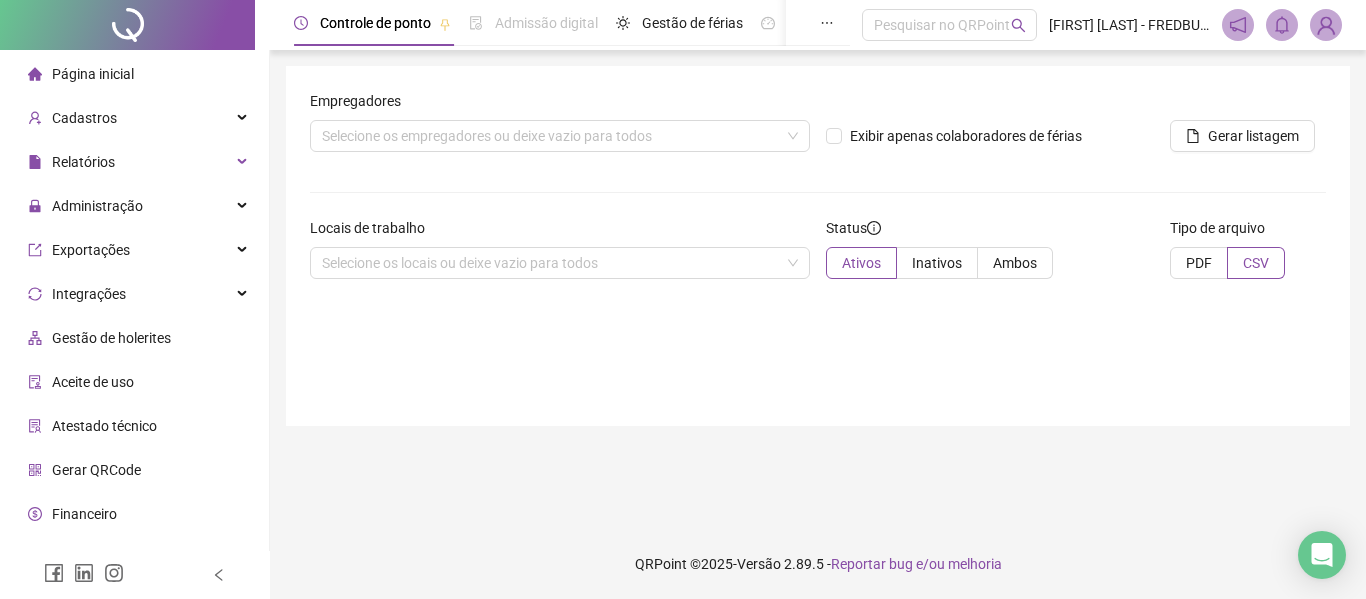 click on "Gestão de holerites" at bounding box center [111, 338] 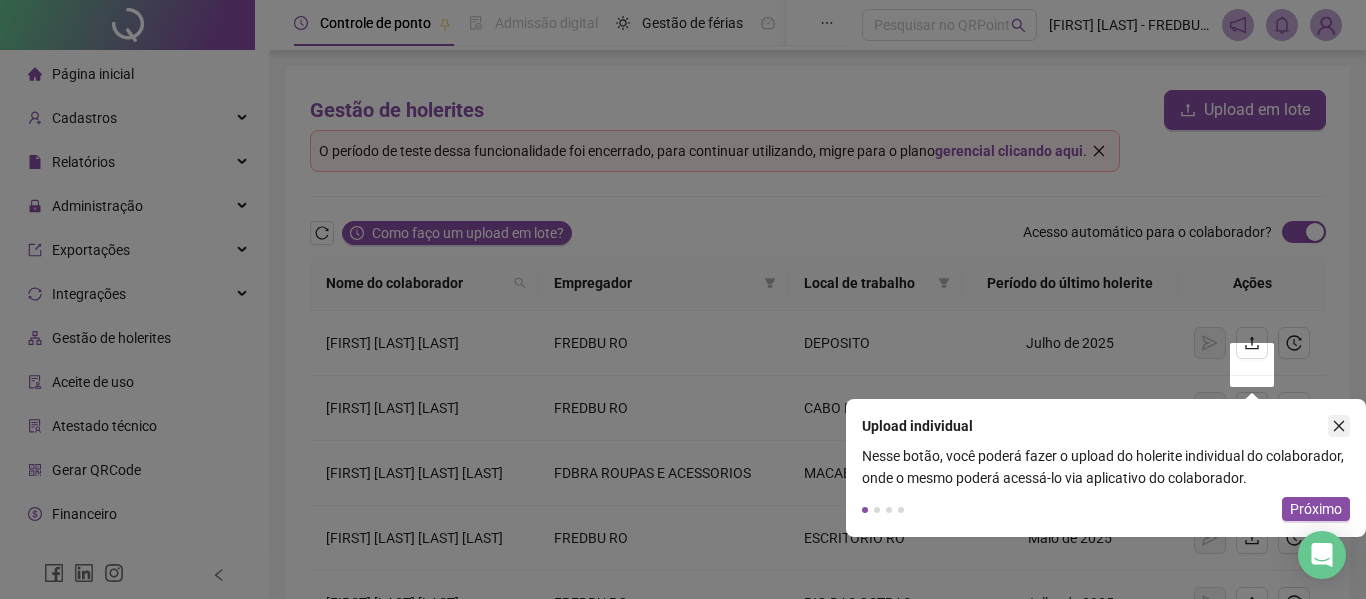 click at bounding box center (1339, 426) 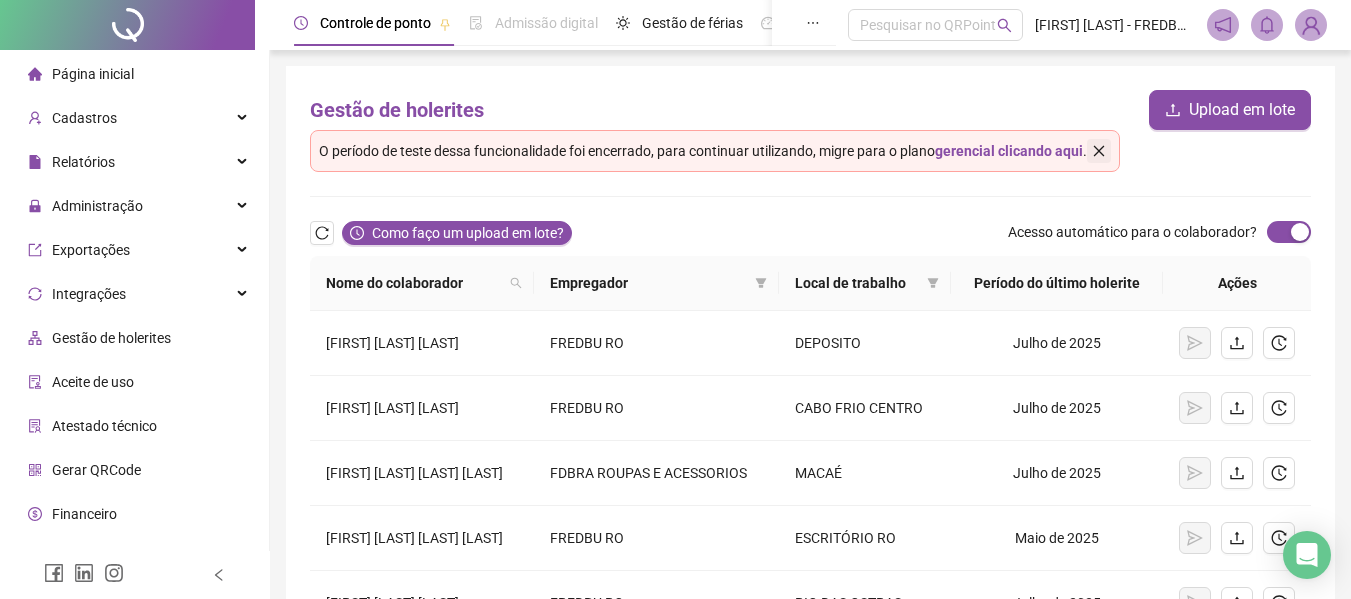 click 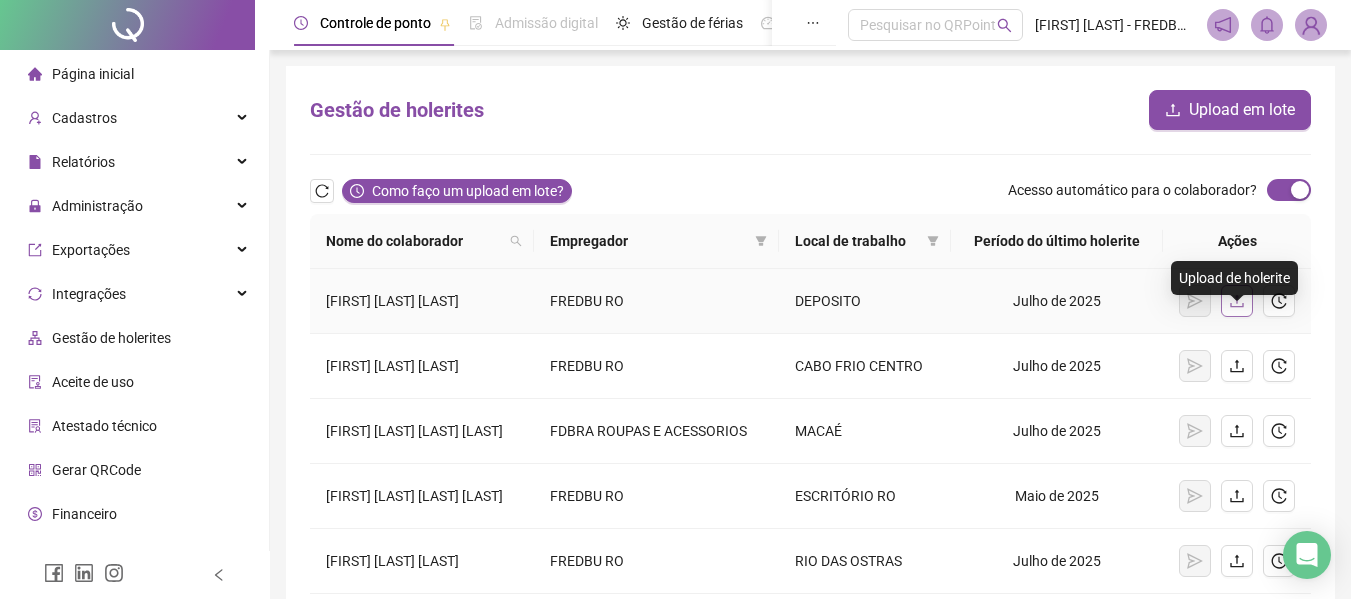 click 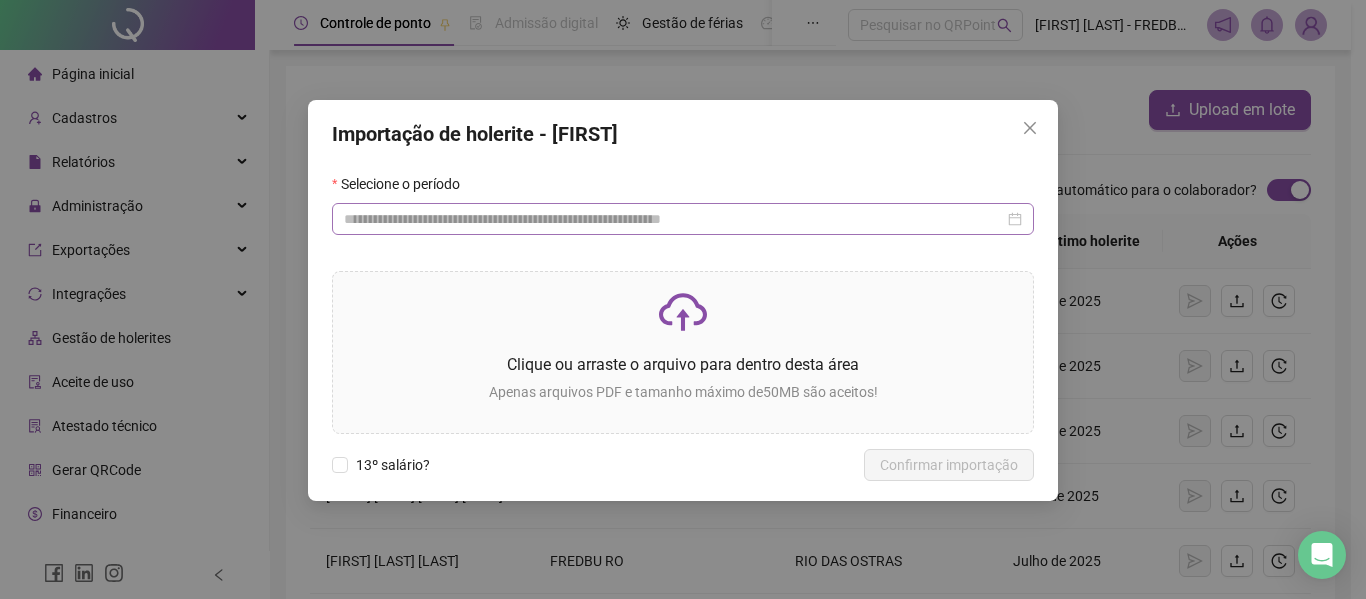 click on "Selecione o período" at bounding box center (683, 212) 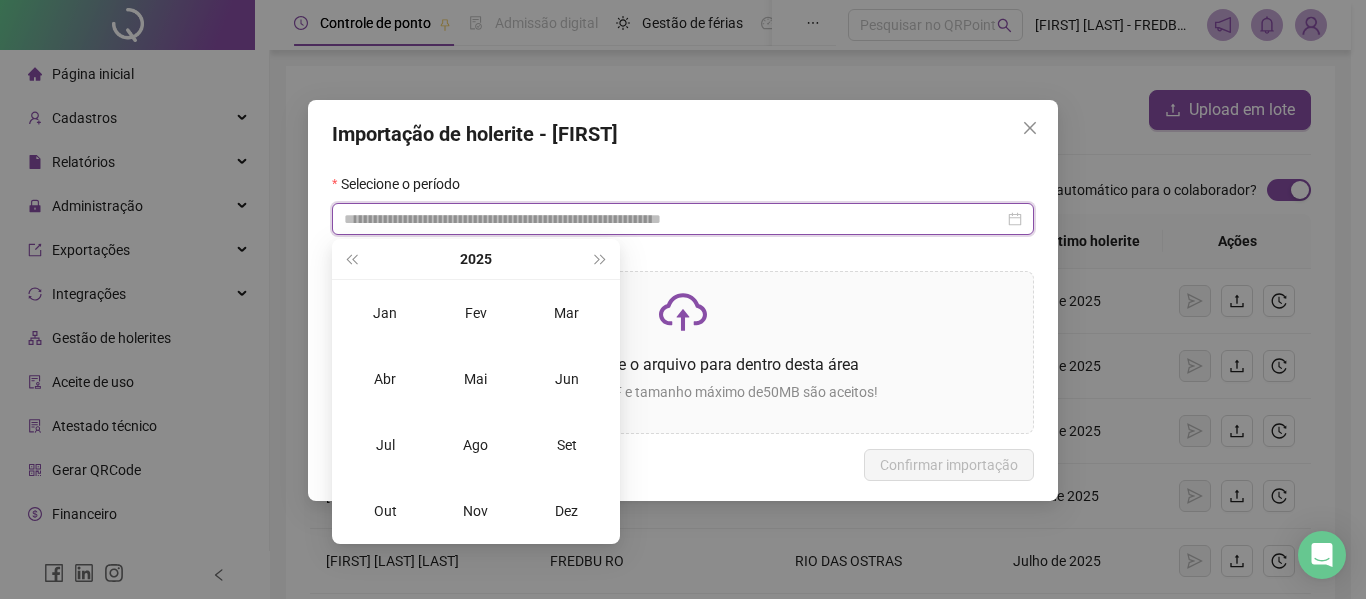 click at bounding box center [674, 219] 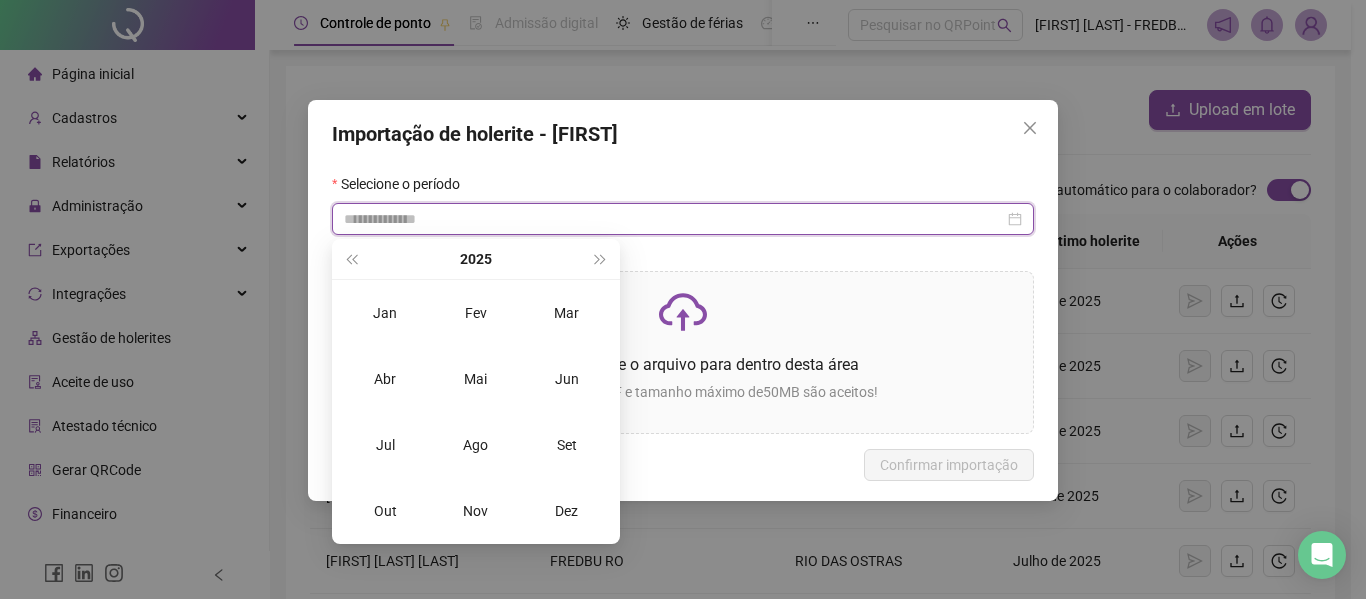 type on "**********" 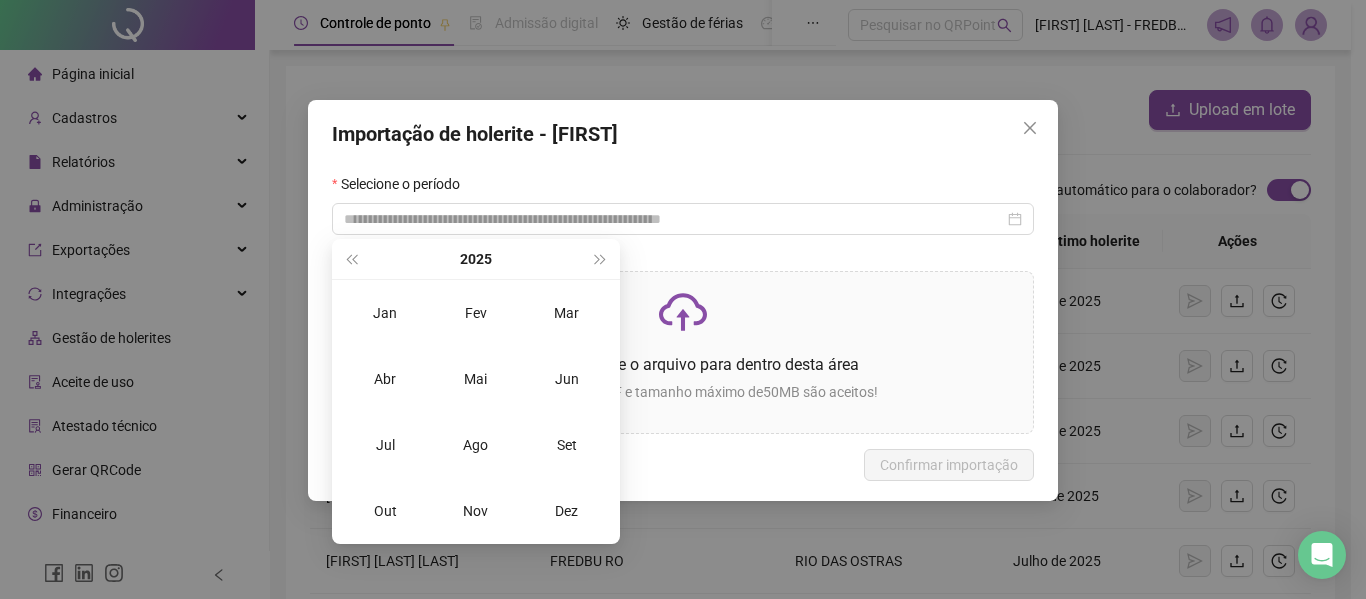 click on "13º salário? Voltar Confirmar importação" at bounding box center (683, 465) 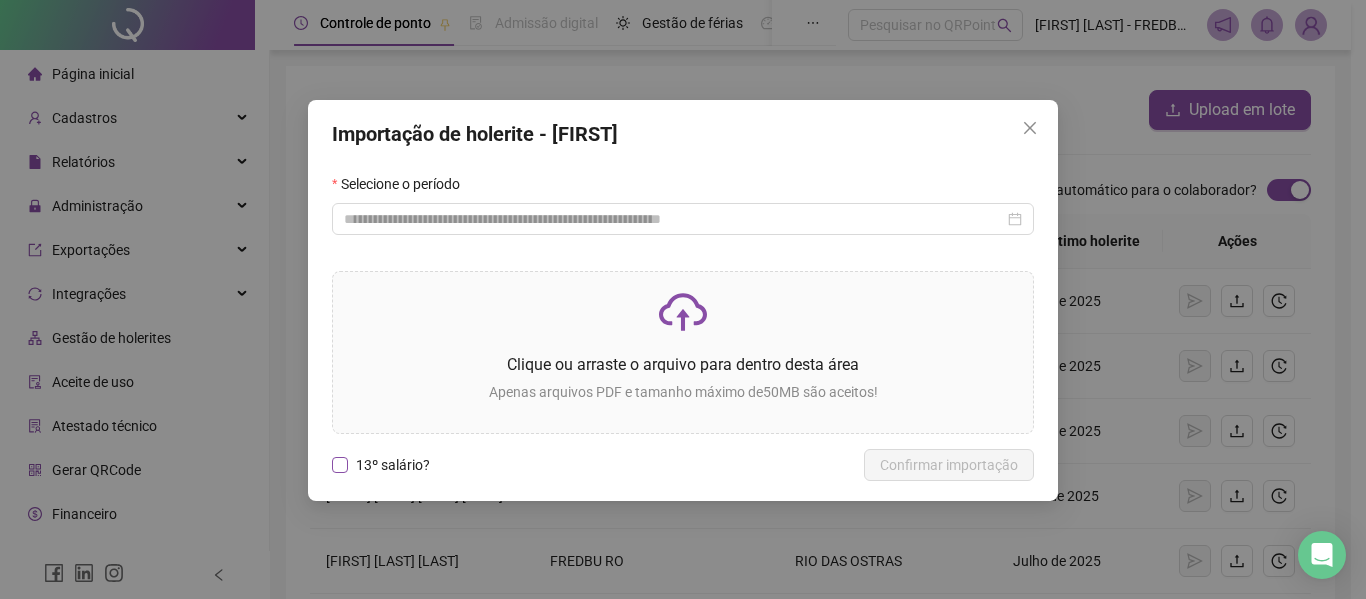 click on "13º salário?" at bounding box center [393, 465] 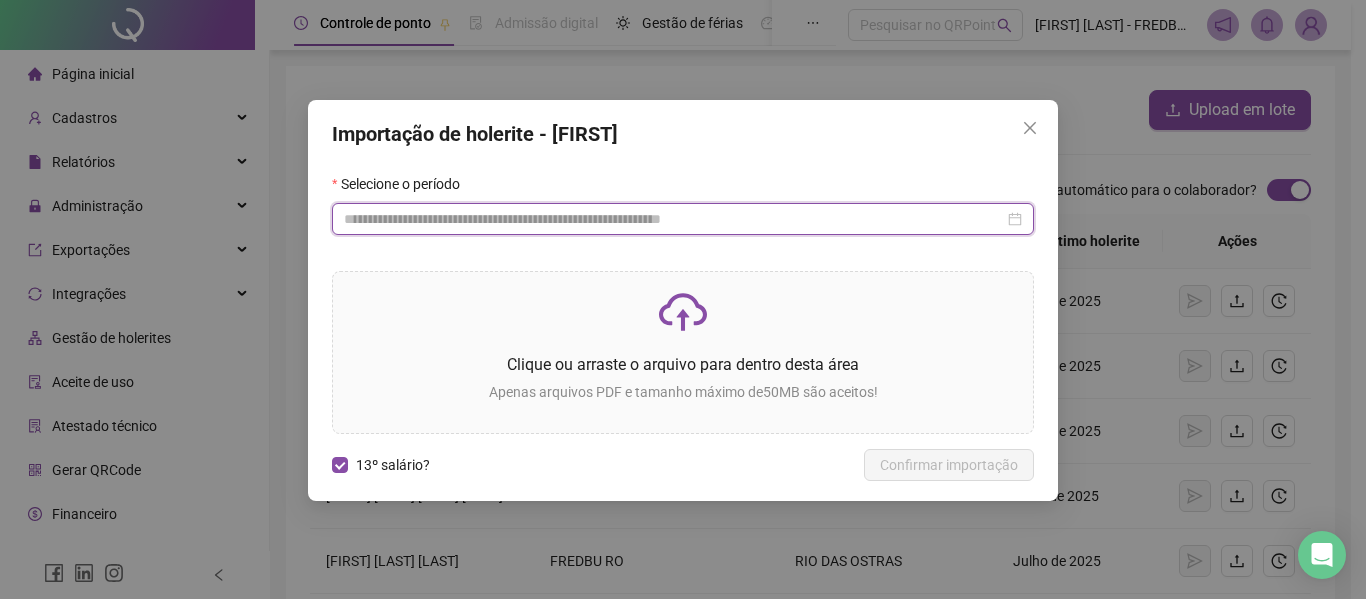 click at bounding box center [674, 219] 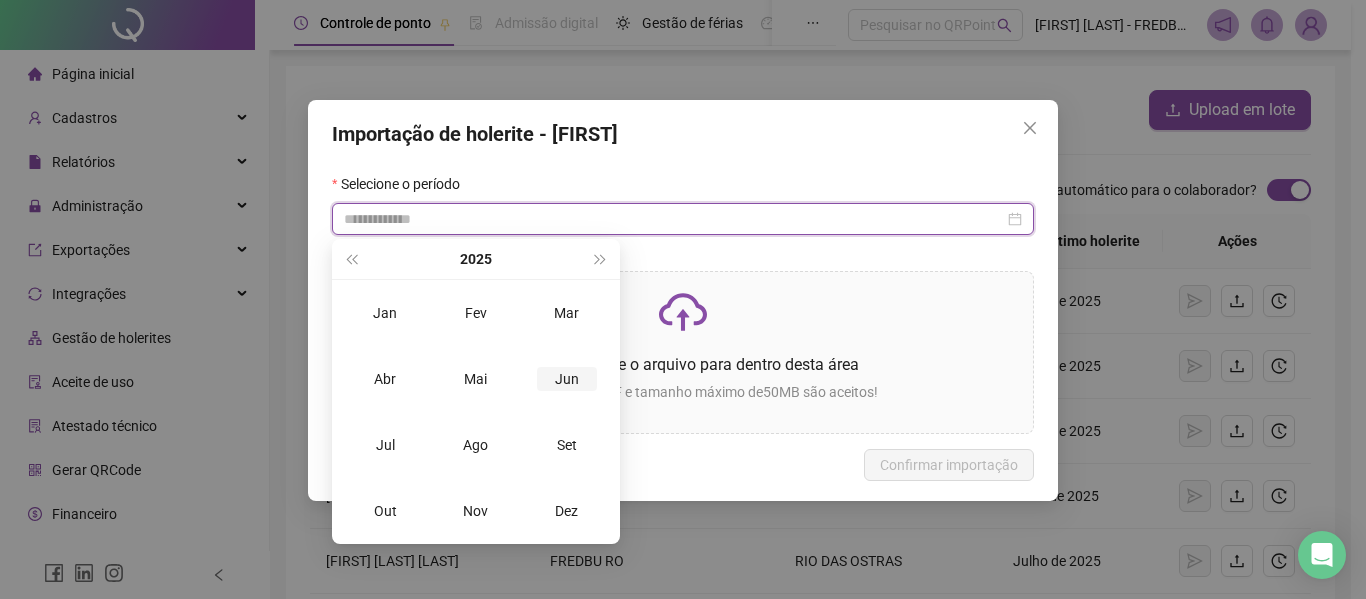 type on "**********" 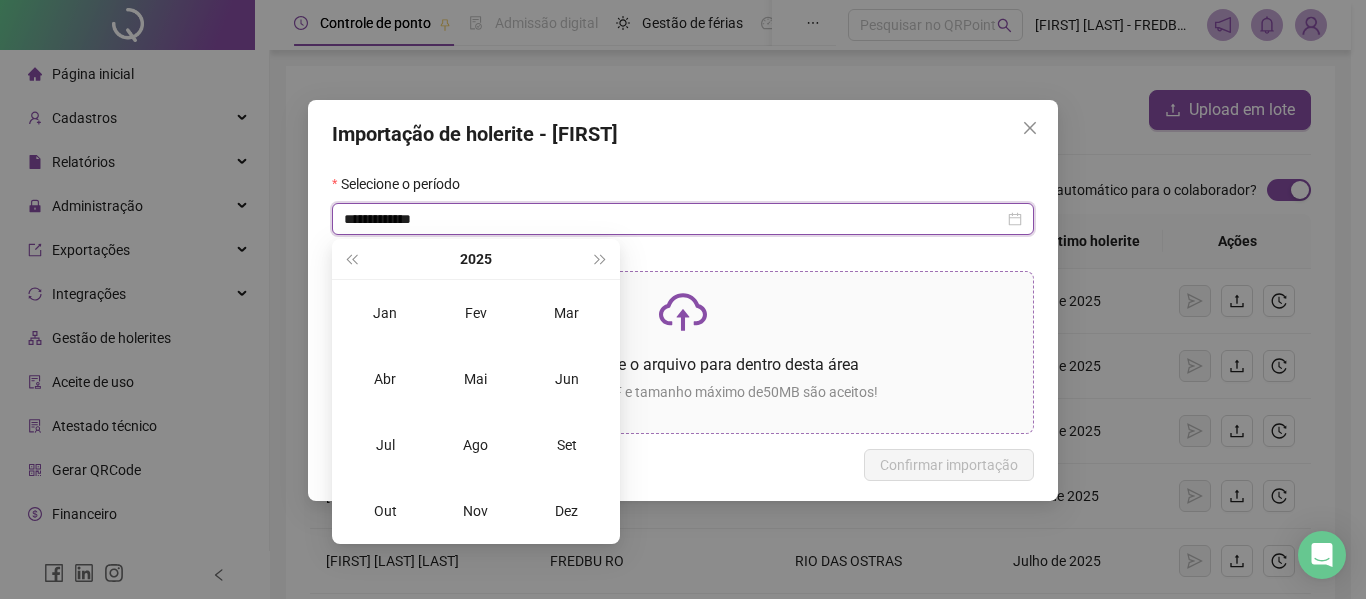 type 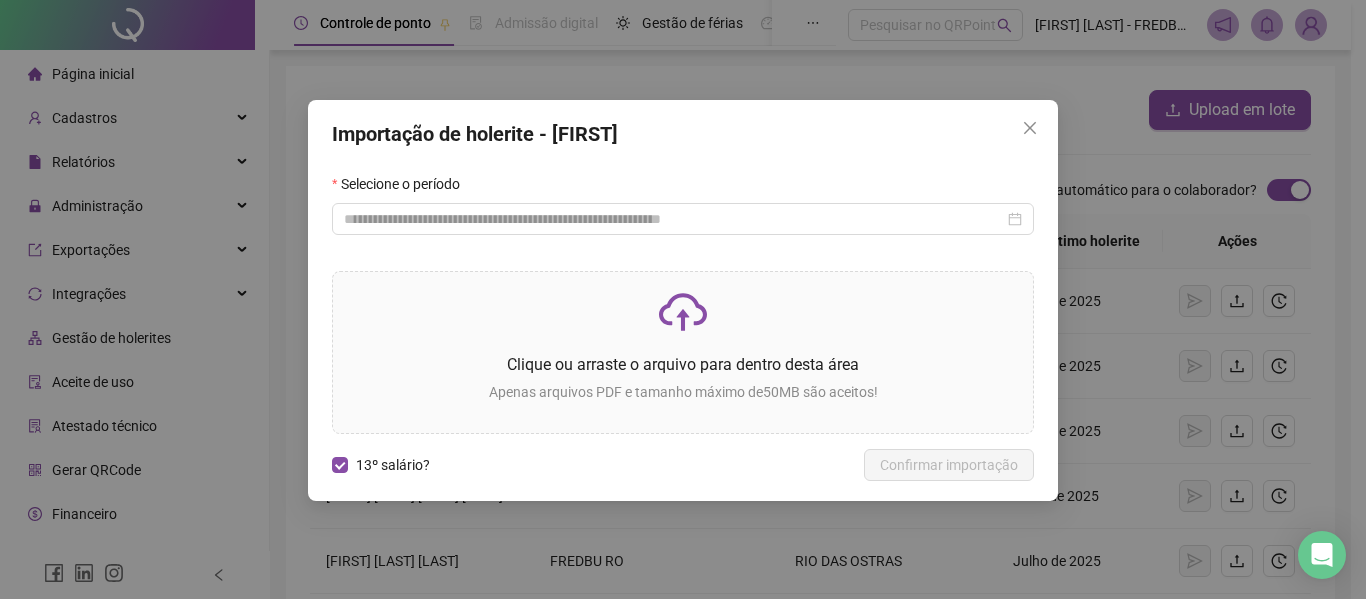 click on "13º salário? Voltar Confirmar importação" at bounding box center (683, 465) 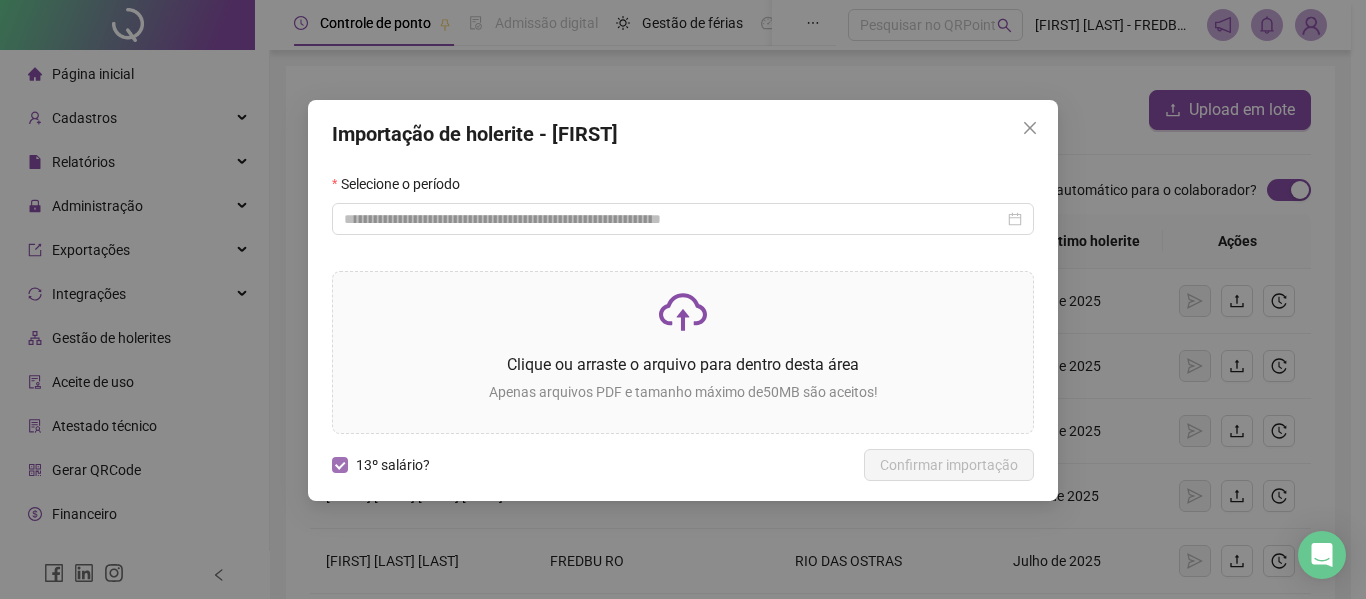 click on "13º salário?" at bounding box center (393, 465) 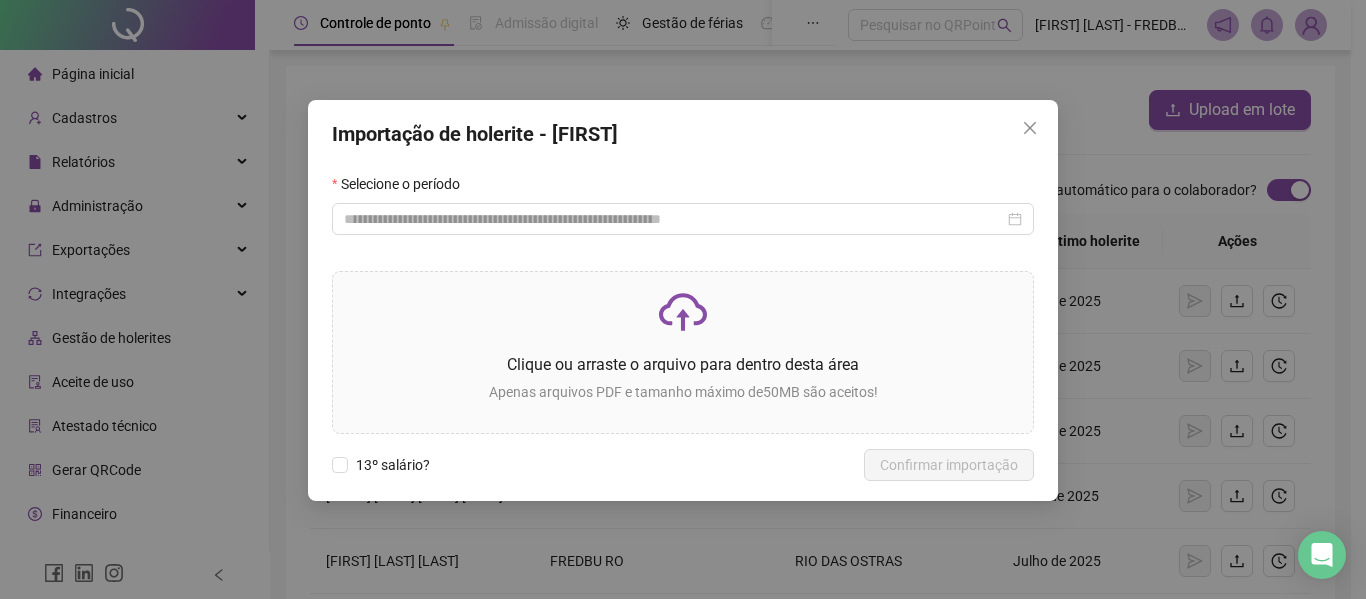 click 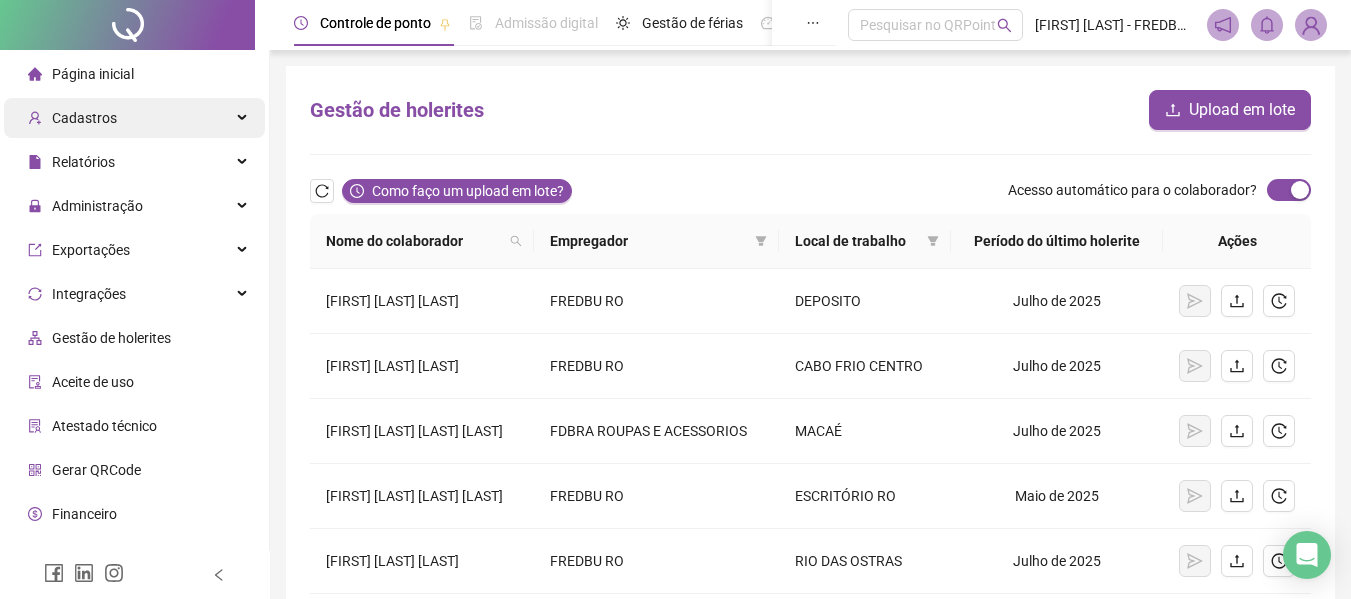click on "Cadastros" at bounding box center (84, 118) 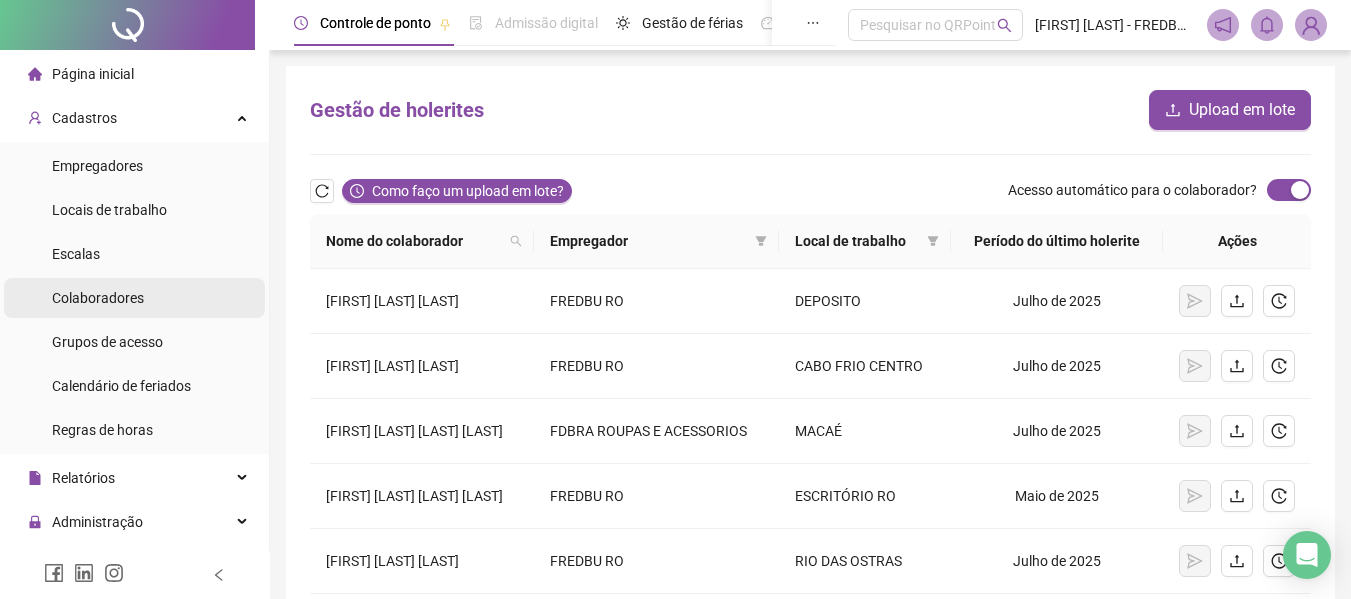 click on "Colaboradores" at bounding box center (98, 298) 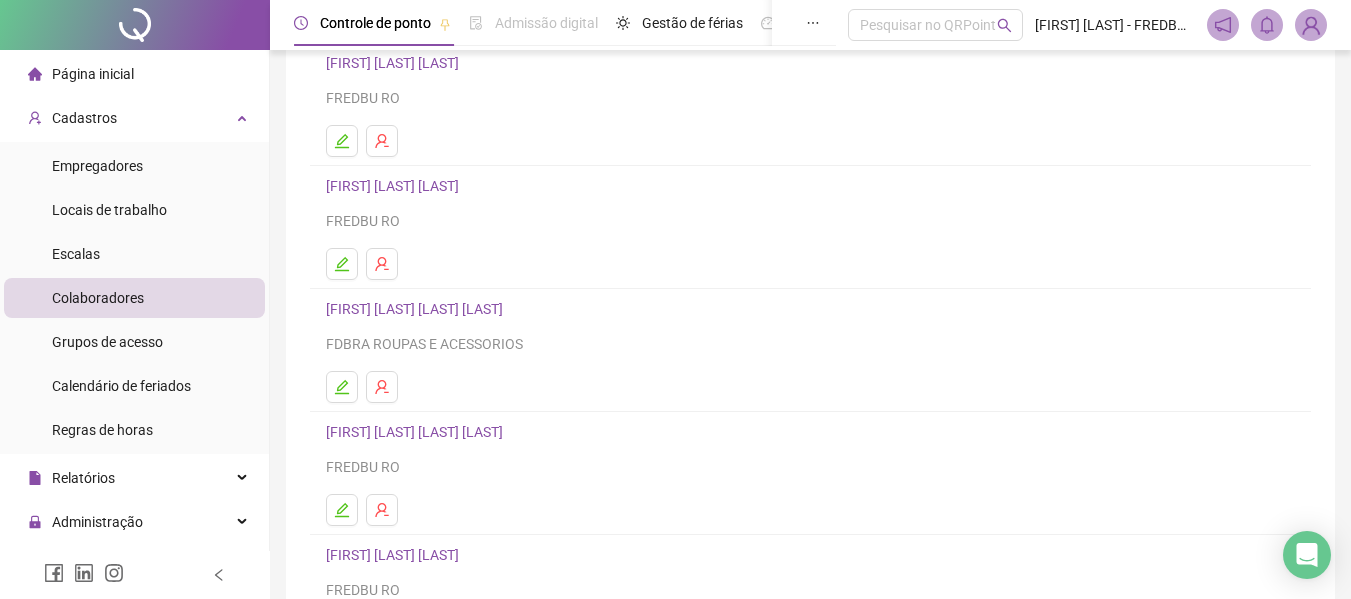 scroll, scrollTop: 0, scrollLeft: 0, axis: both 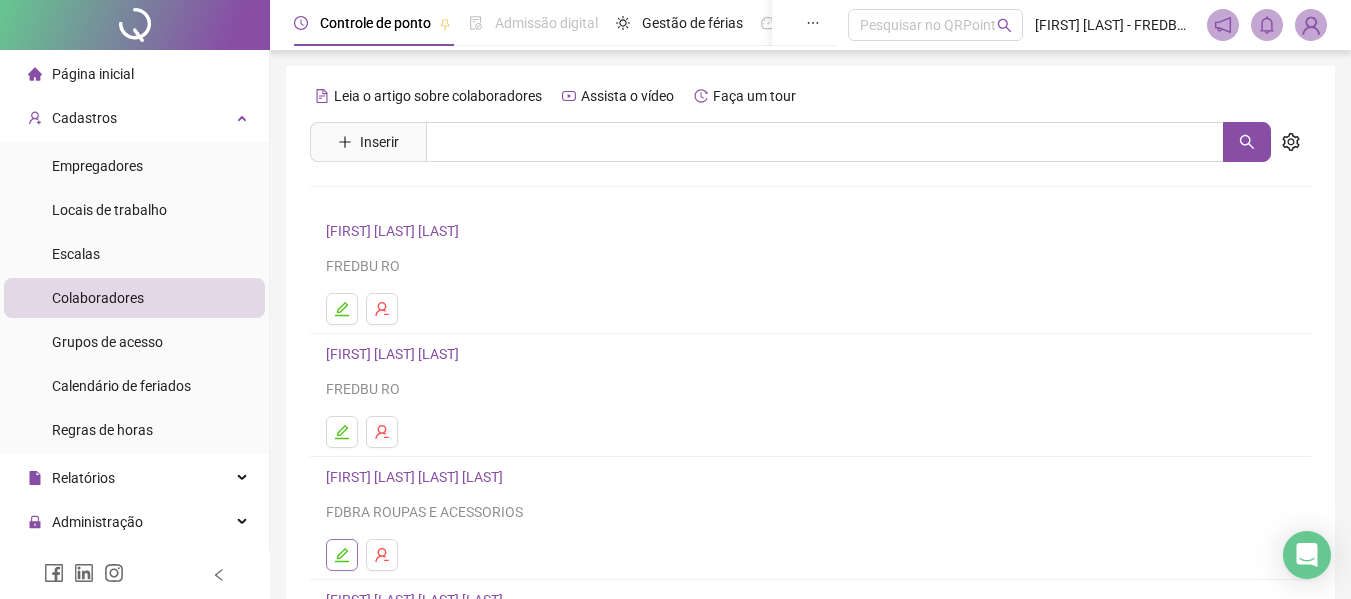 click 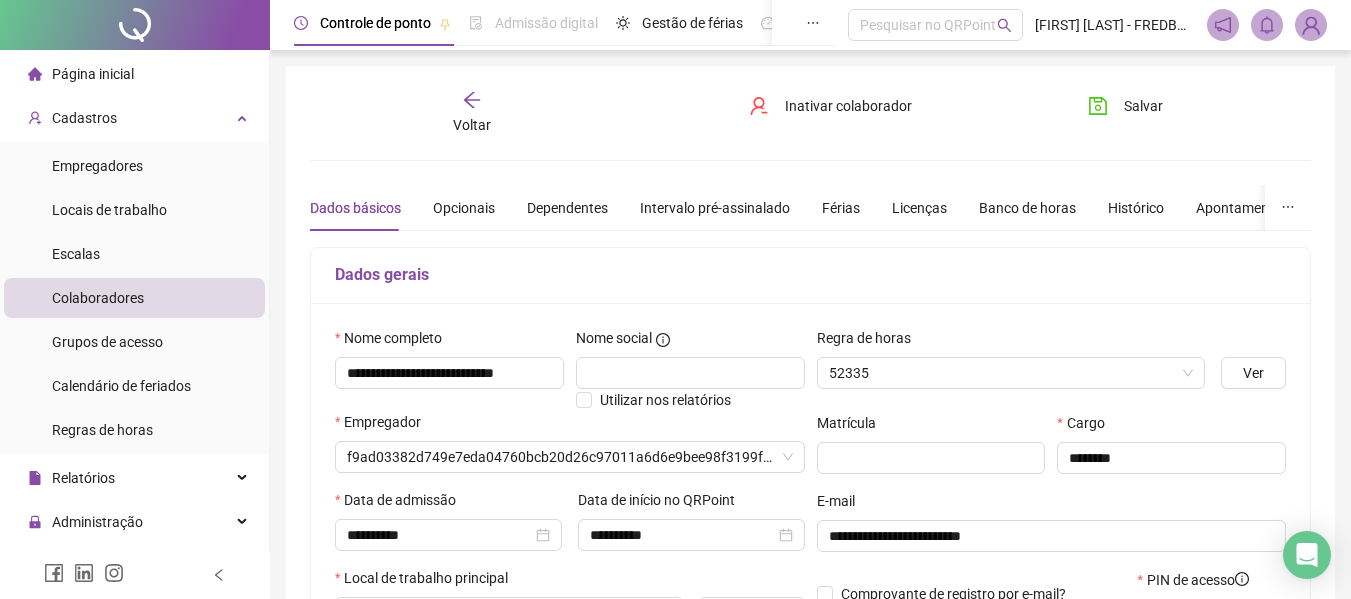 type on "*******" 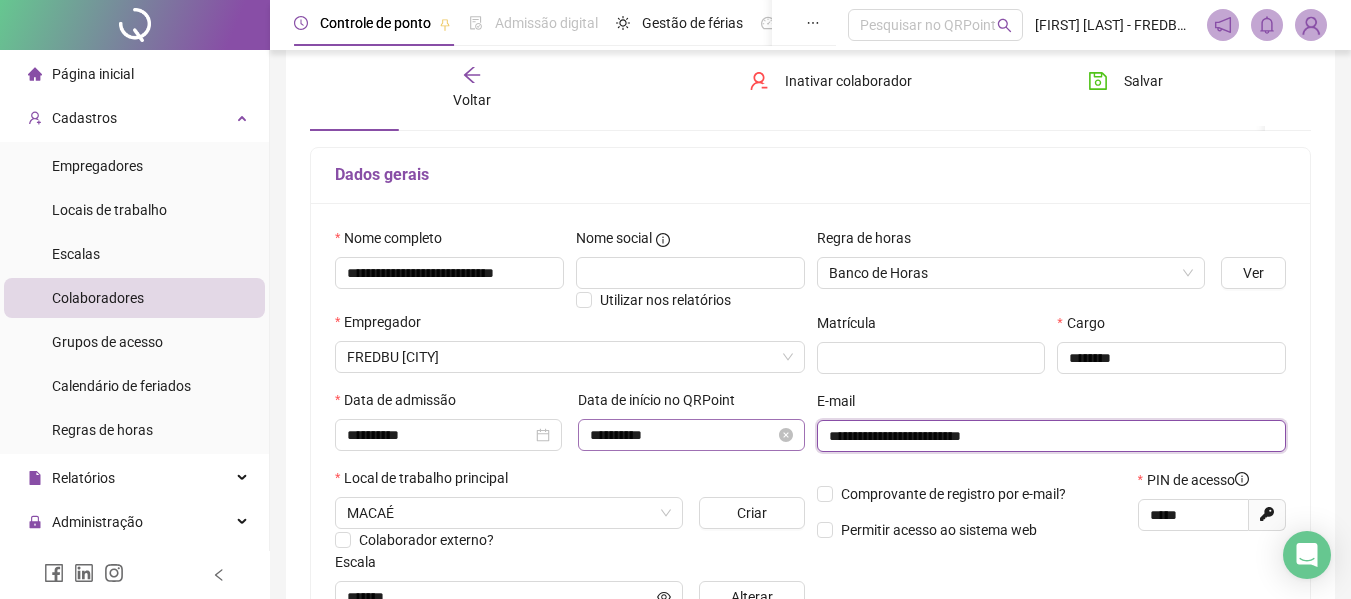 drag, startPoint x: 1067, startPoint y: 442, endPoint x: 765, endPoint y: 450, distance: 302.10593 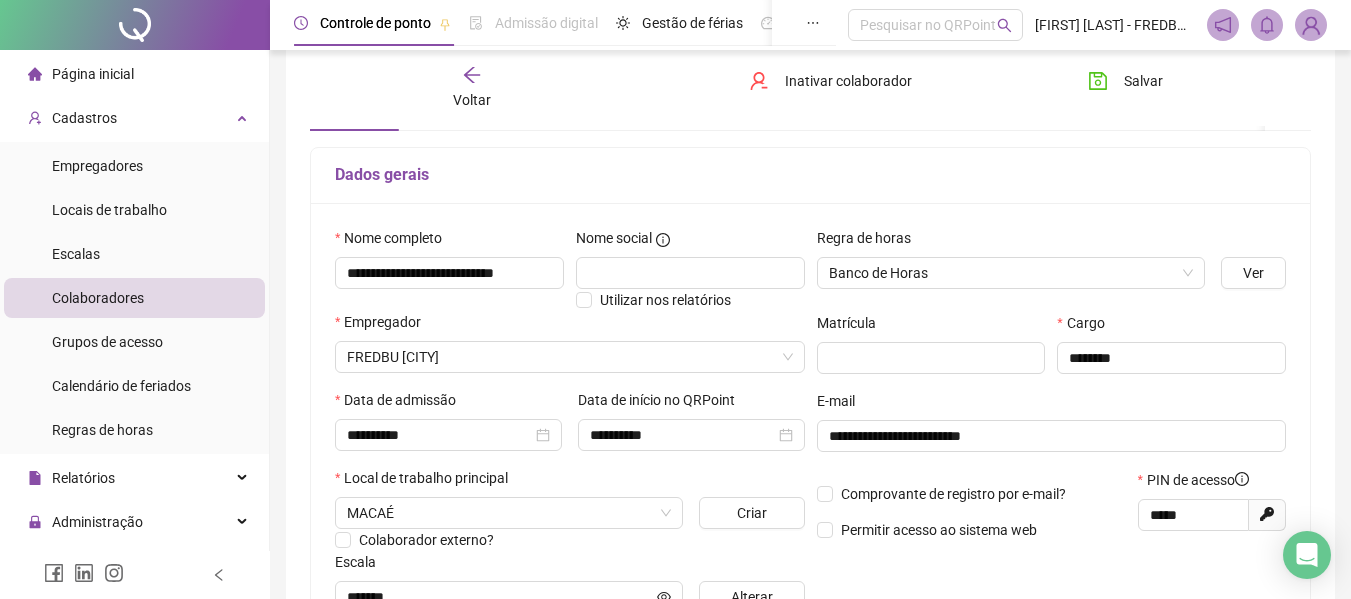 click on "Voltar" at bounding box center (472, 88) 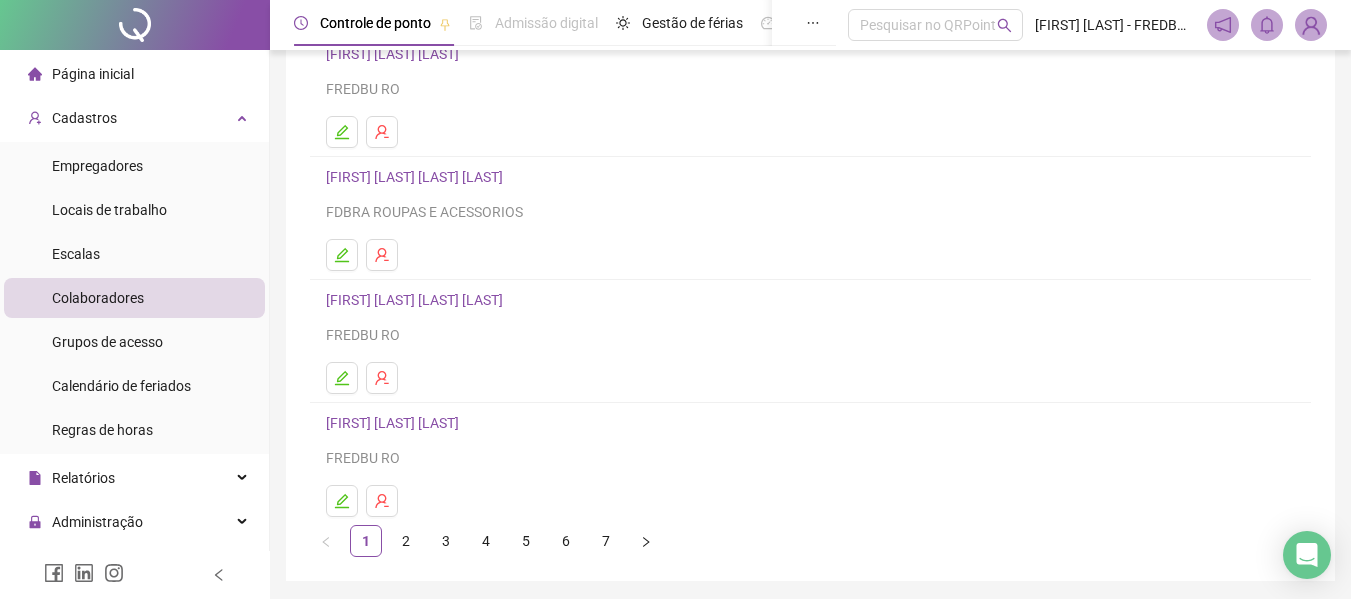 scroll, scrollTop: 368, scrollLeft: 0, axis: vertical 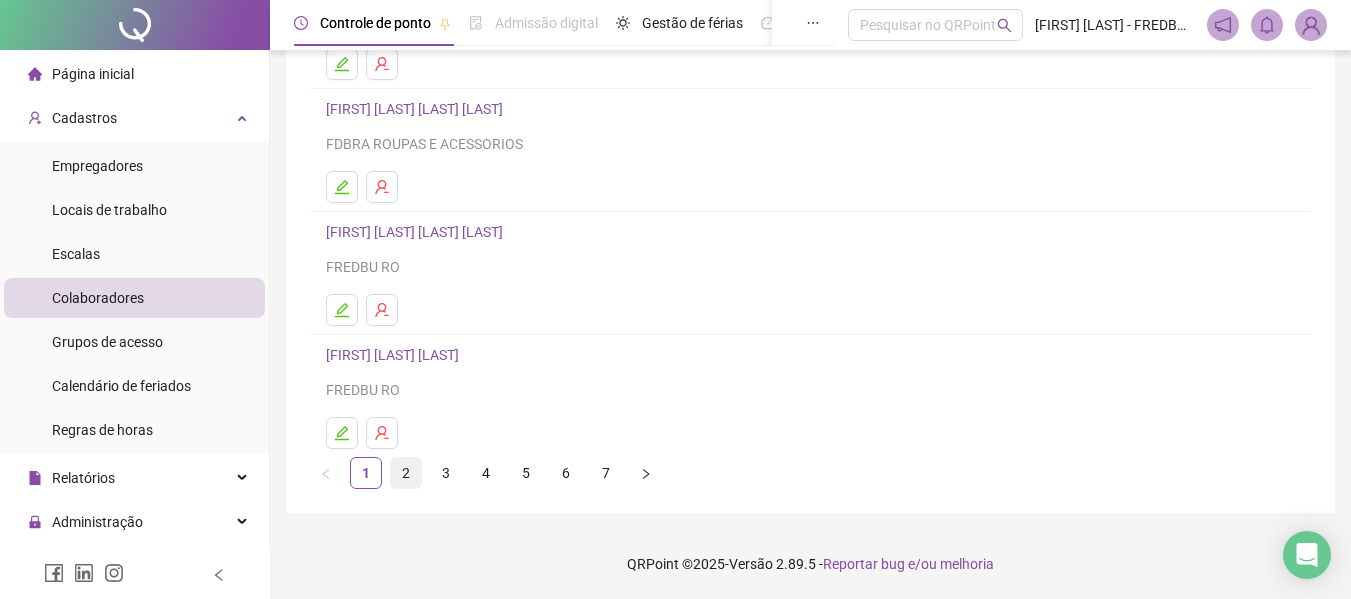 click on "2" at bounding box center [406, 473] 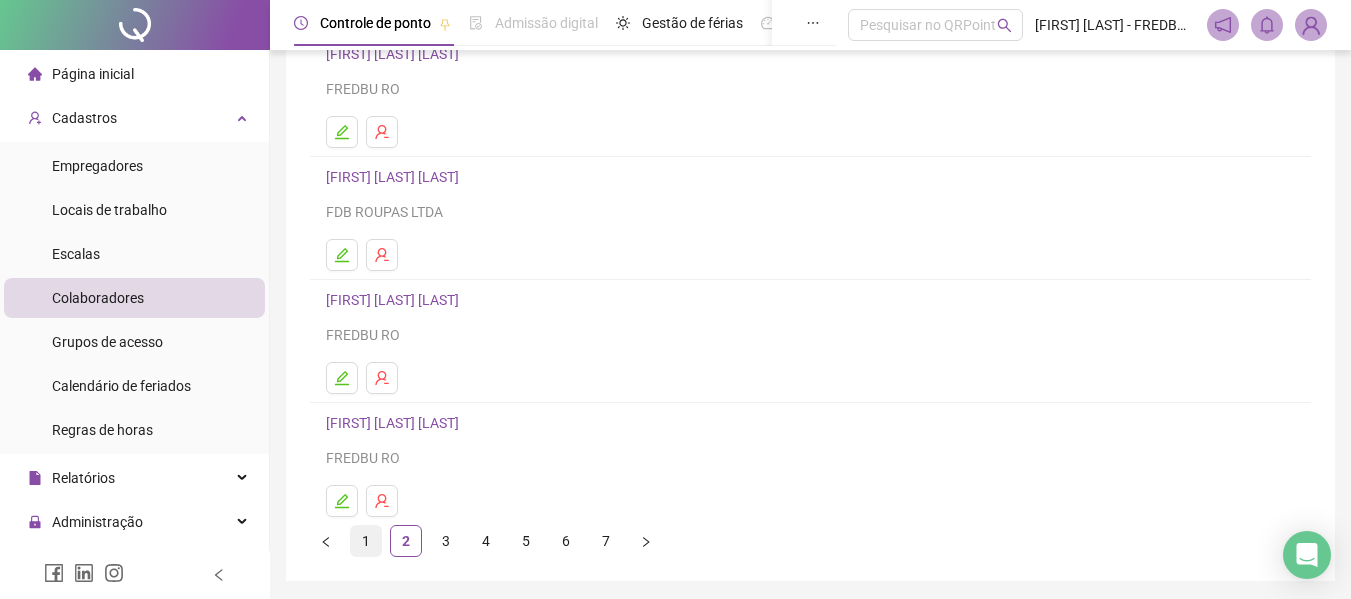 scroll, scrollTop: 368, scrollLeft: 0, axis: vertical 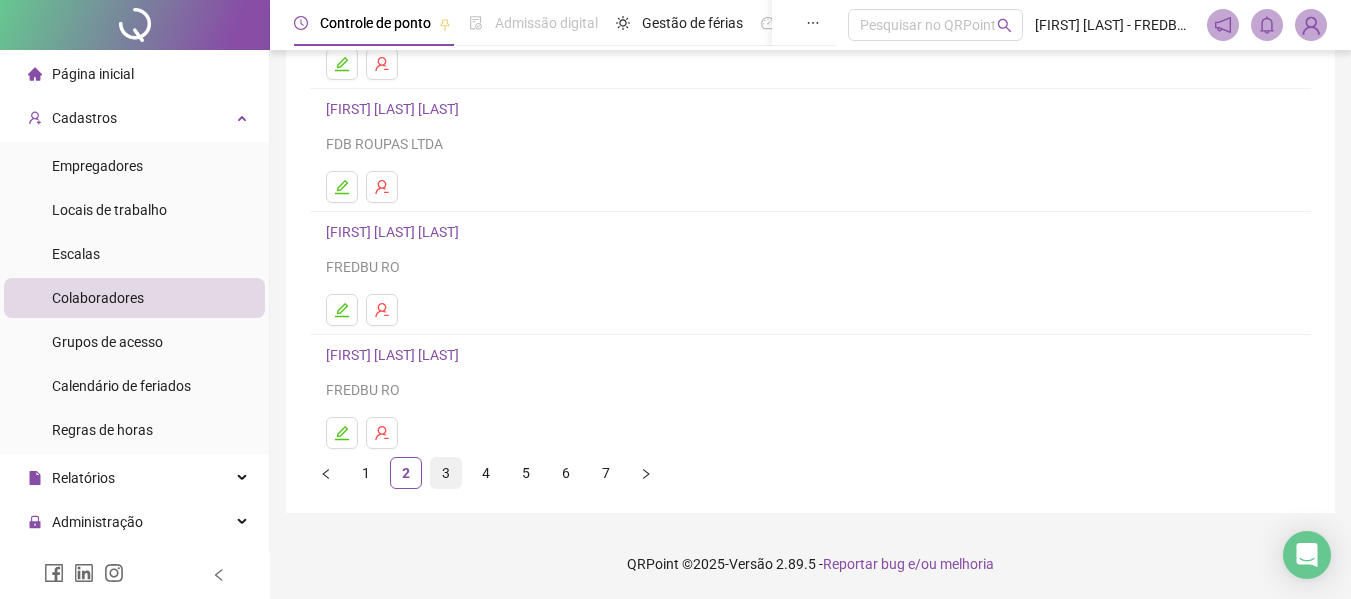 click on "3" at bounding box center [446, 473] 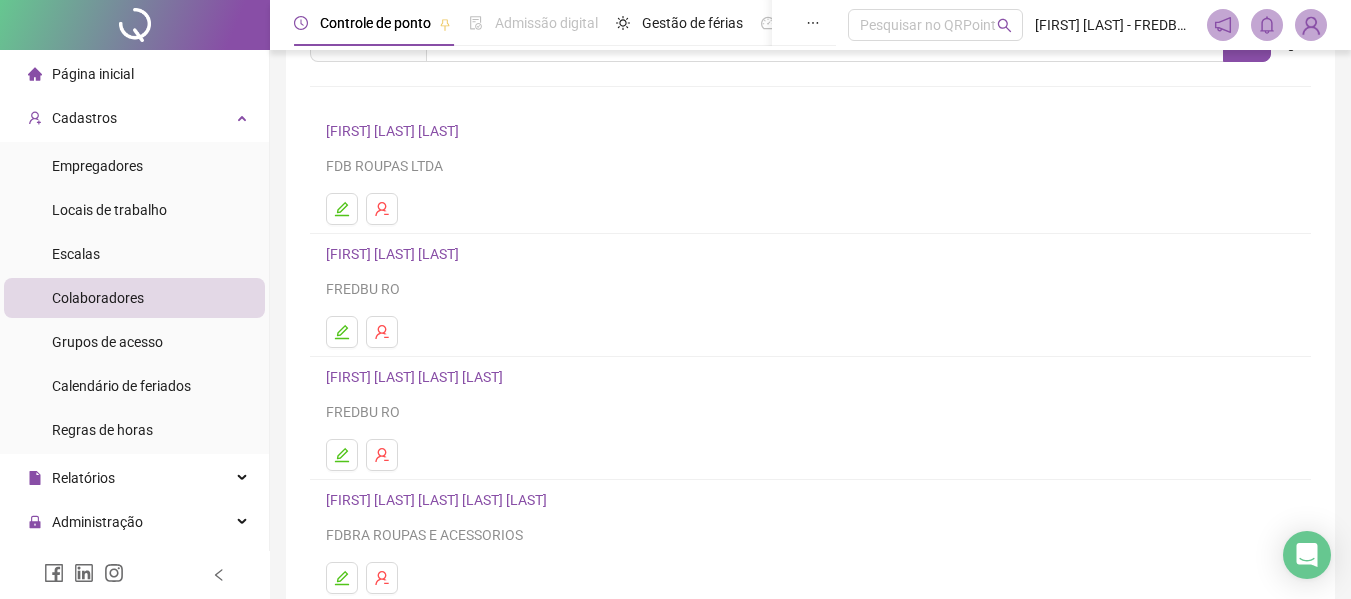 scroll, scrollTop: 0, scrollLeft: 0, axis: both 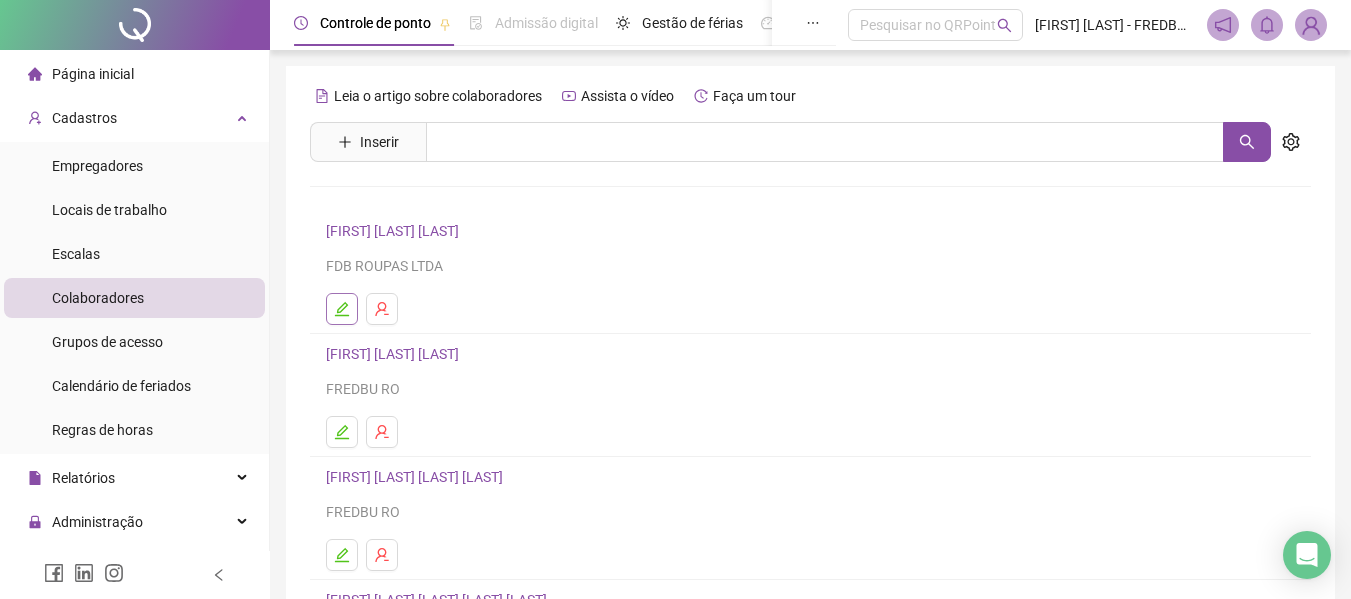 click 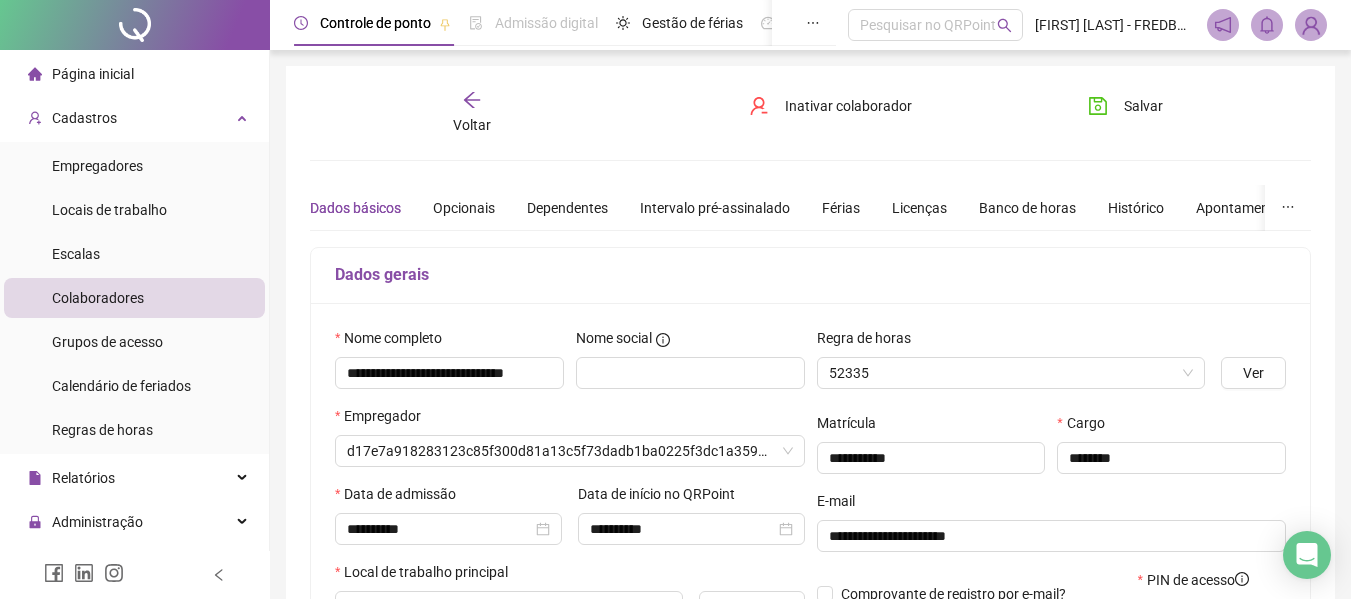 type on "*******" 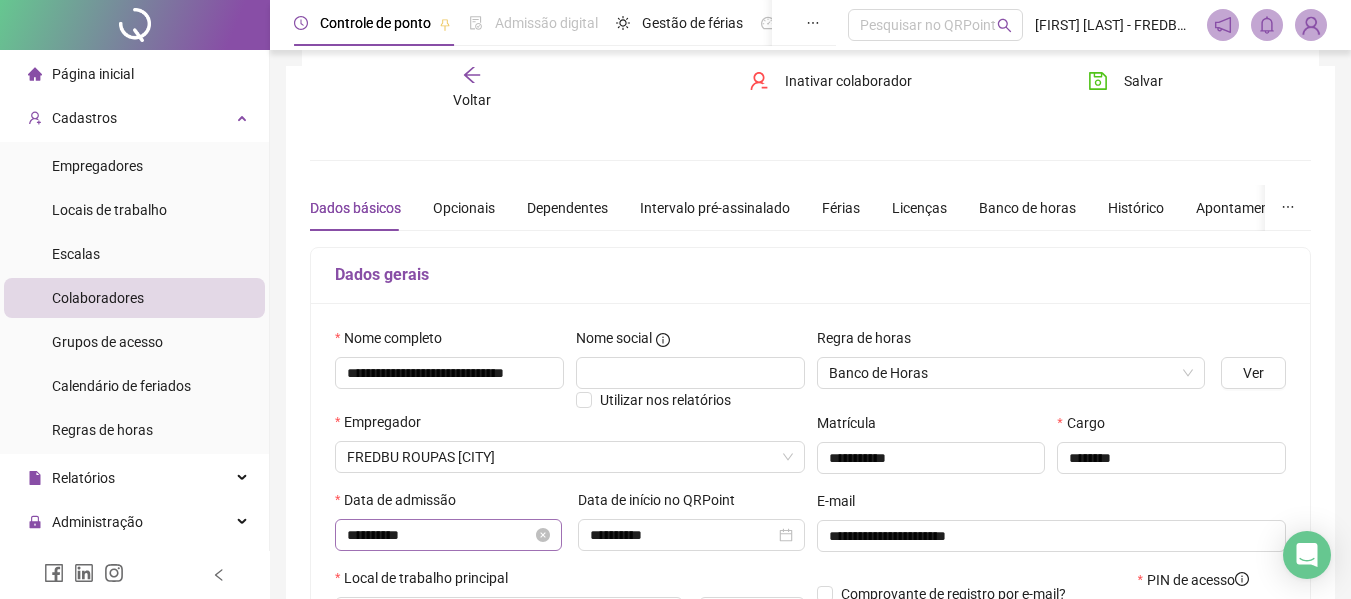 scroll, scrollTop: 200, scrollLeft: 0, axis: vertical 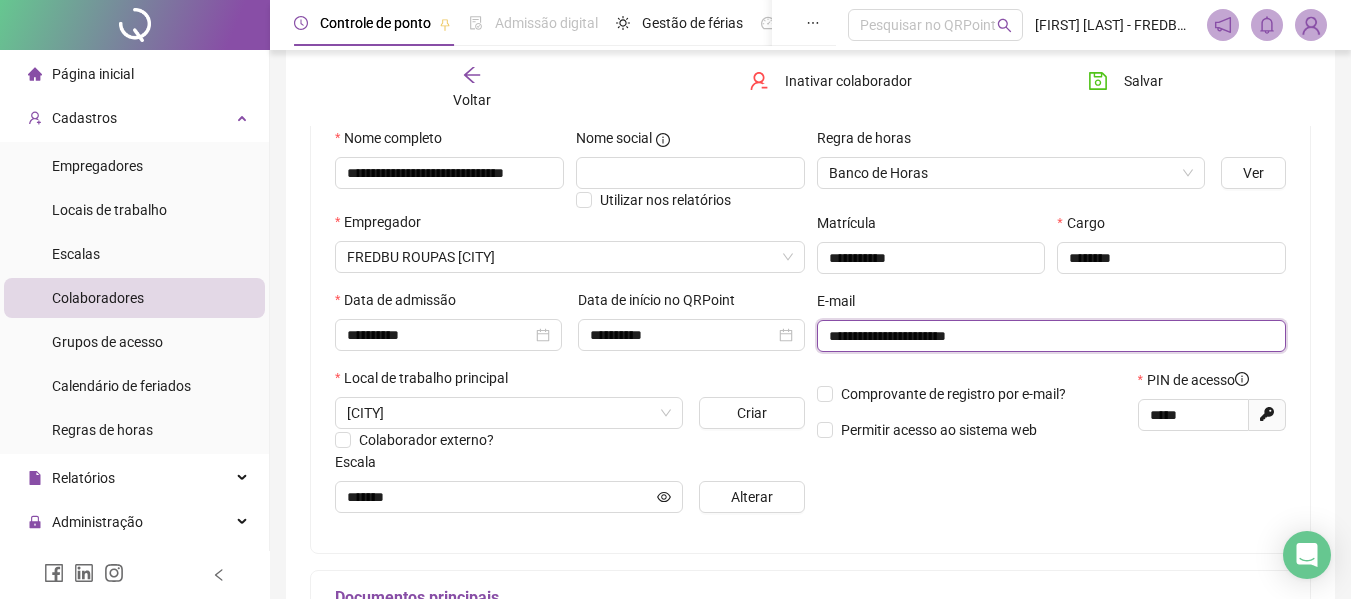drag, startPoint x: 1031, startPoint y: 334, endPoint x: 505, endPoint y: 311, distance: 526.5026 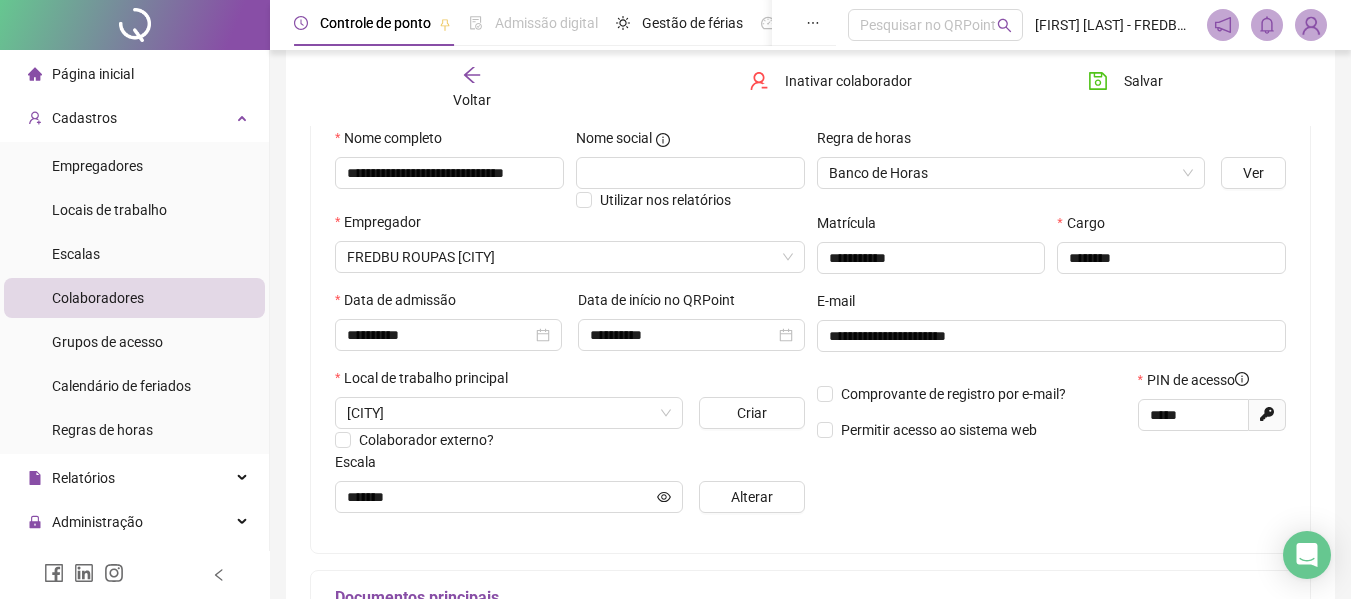click on "Voltar" at bounding box center (472, 88) 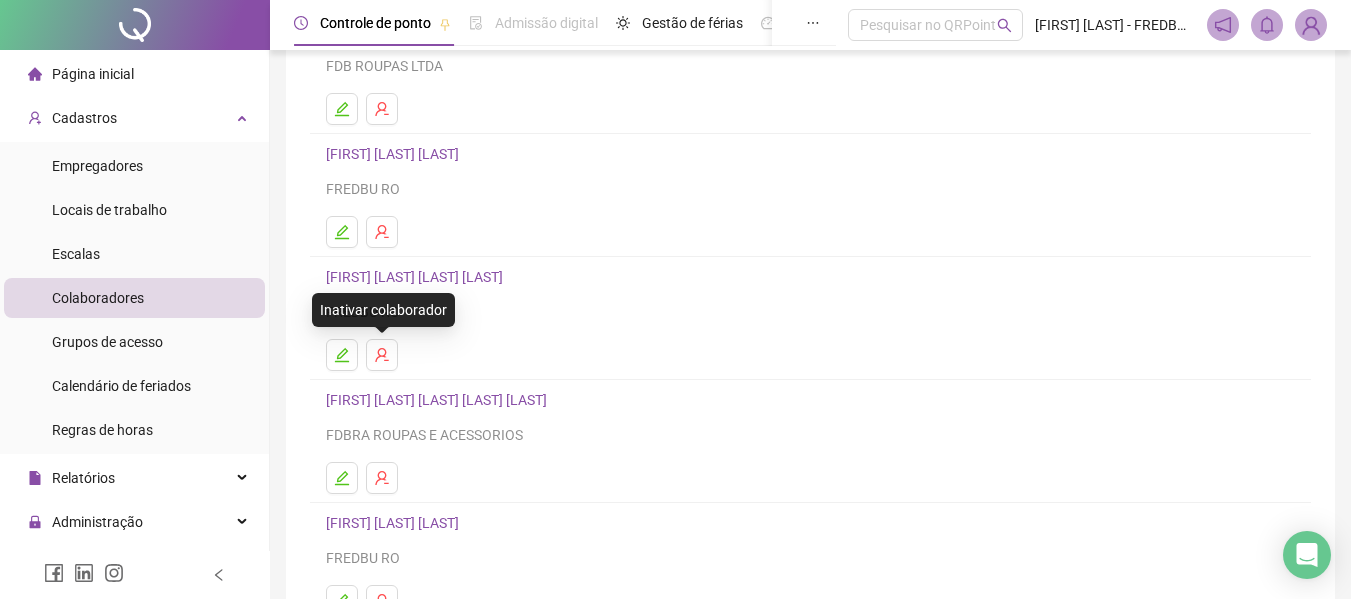 scroll, scrollTop: 368, scrollLeft: 0, axis: vertical 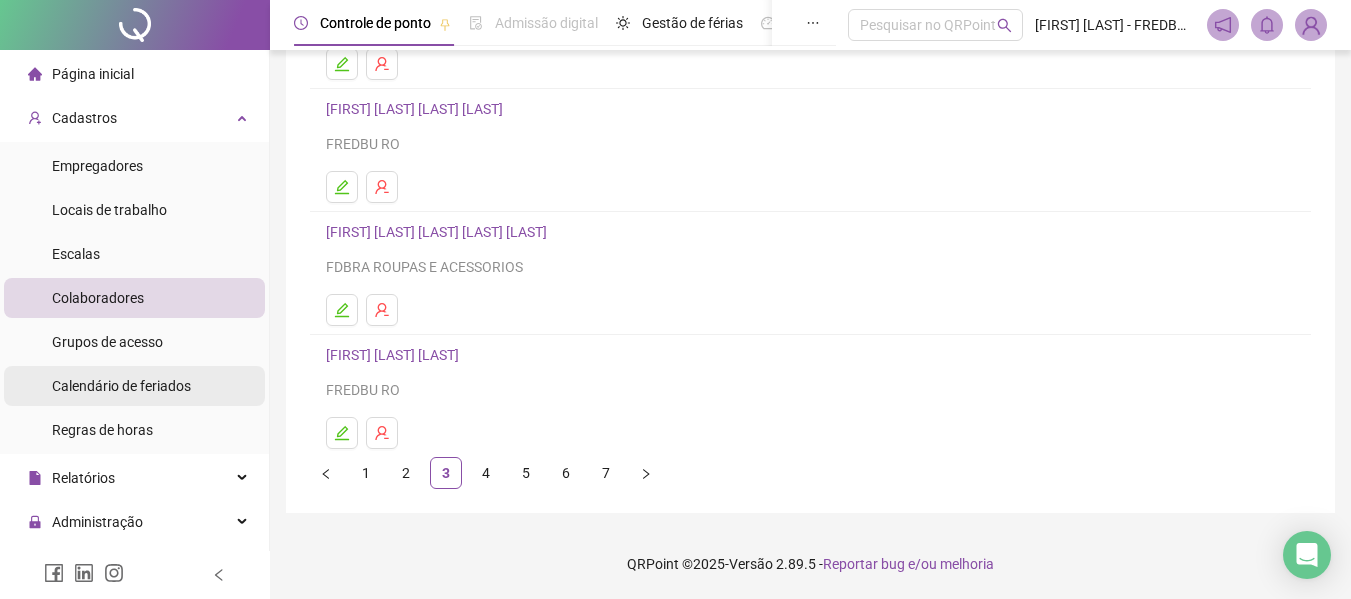 click on "Calendário de feriados" at bounding box center [121, 386] 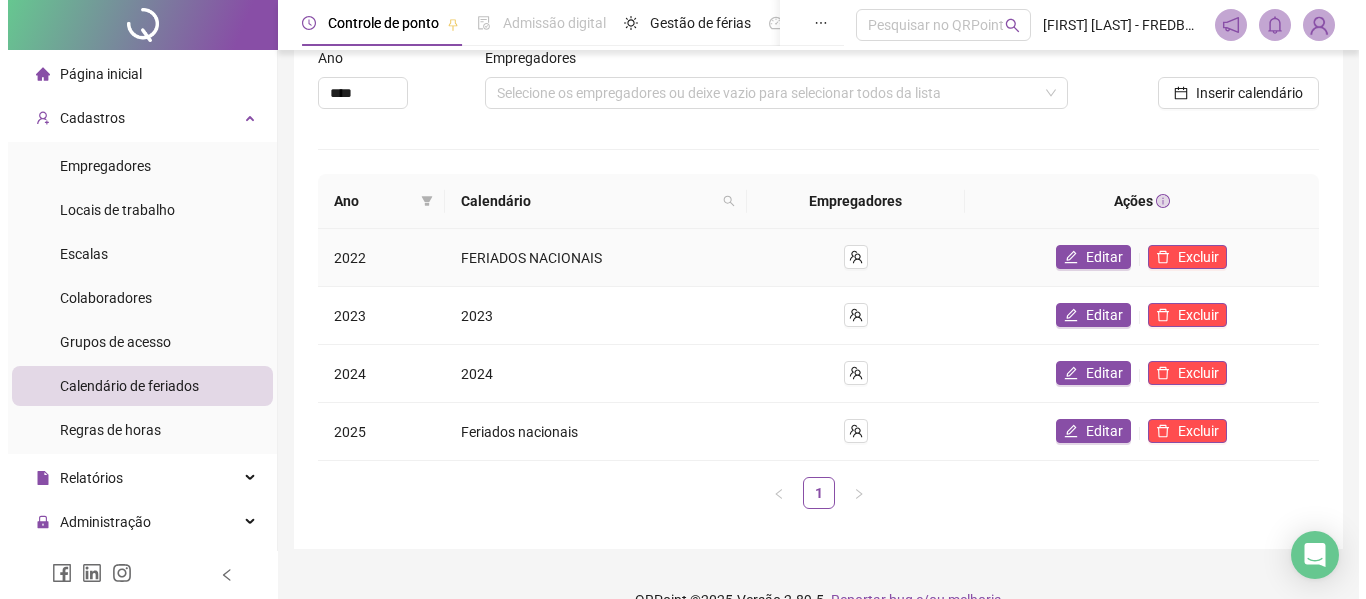 scroll, scrollTop: 136, scrollLeft: 0, axis: vertical 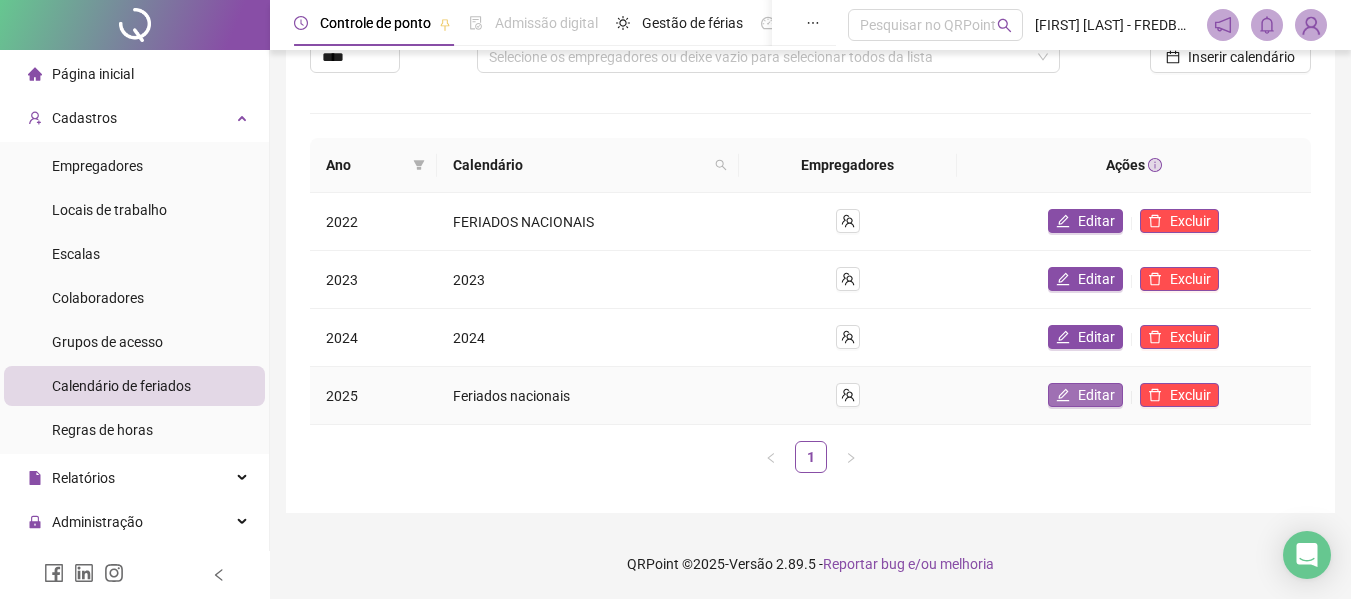 click 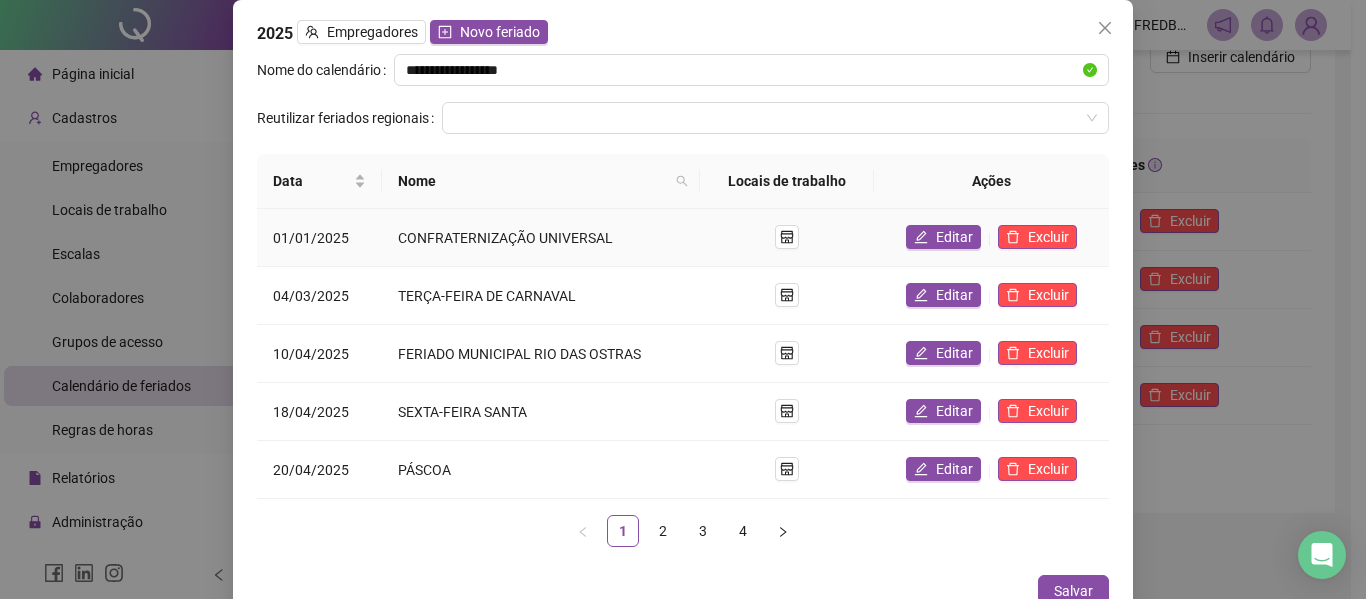 scroll, scrollTop: 27, scrollLeft: 0, axis: vertical 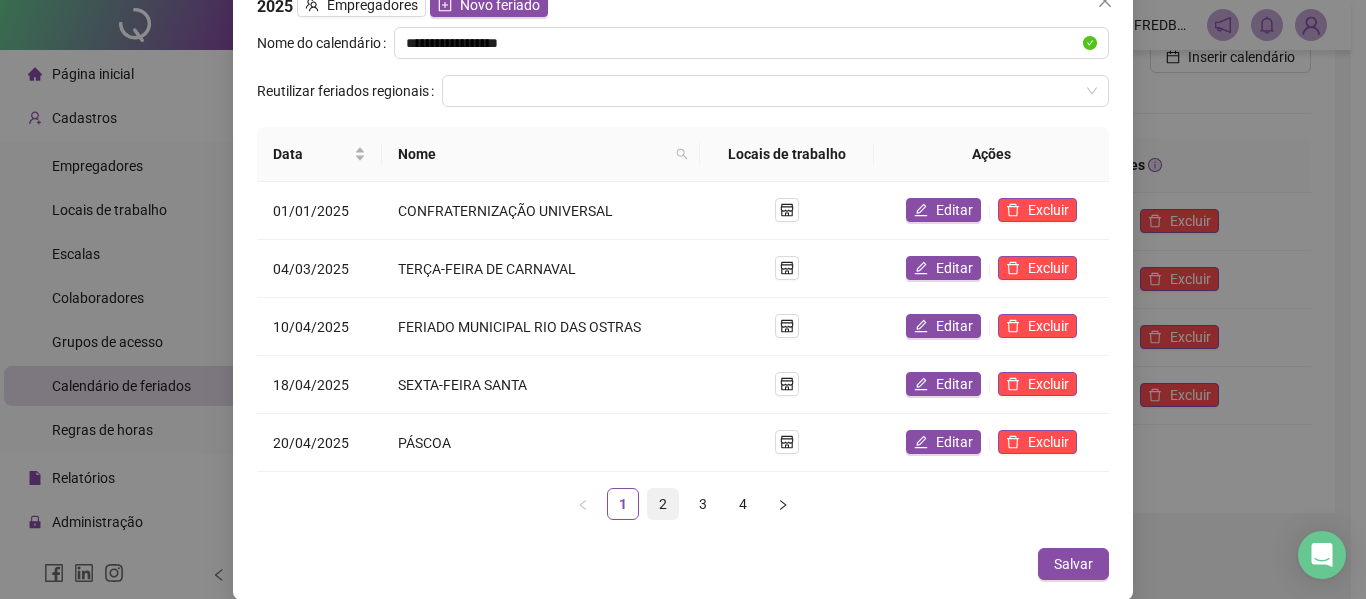 click on "2" at bounding box center (663, 504) 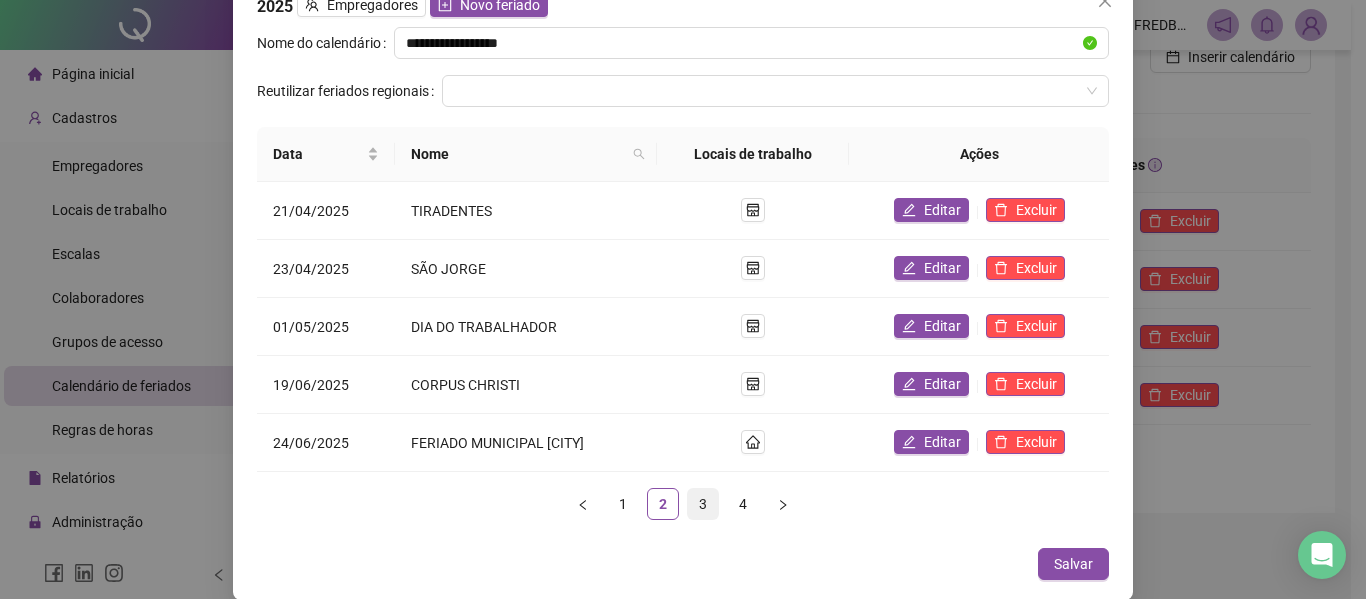 click on "3" at bounding box center [703, 504] 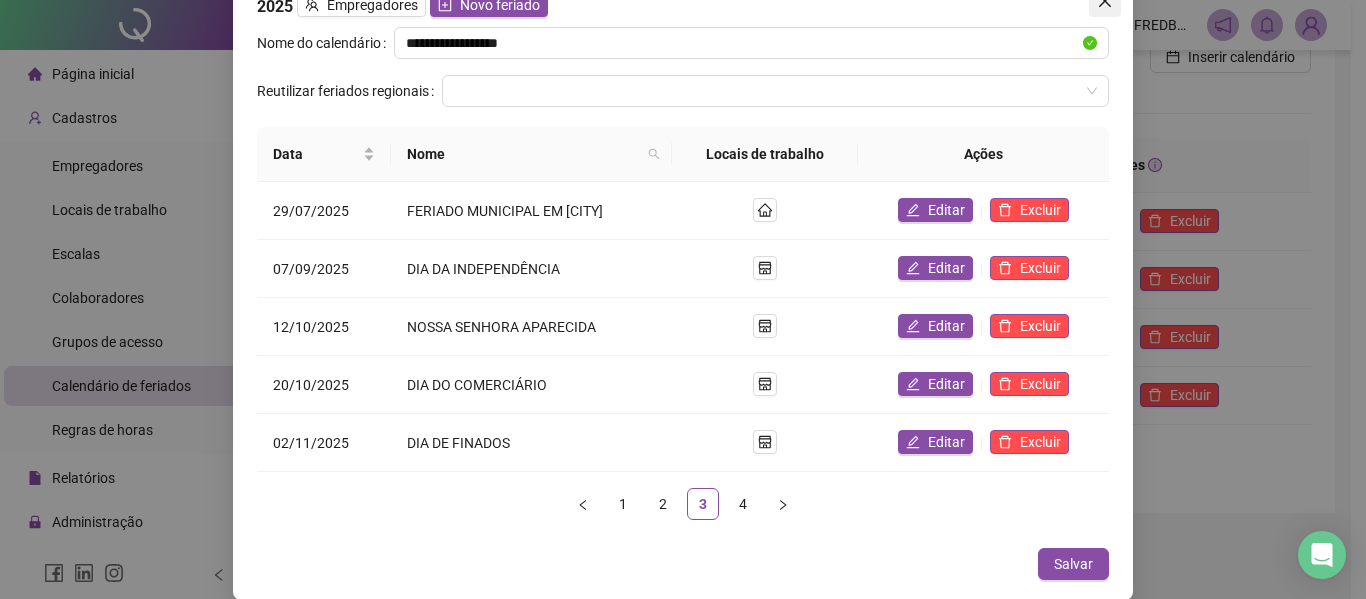 click 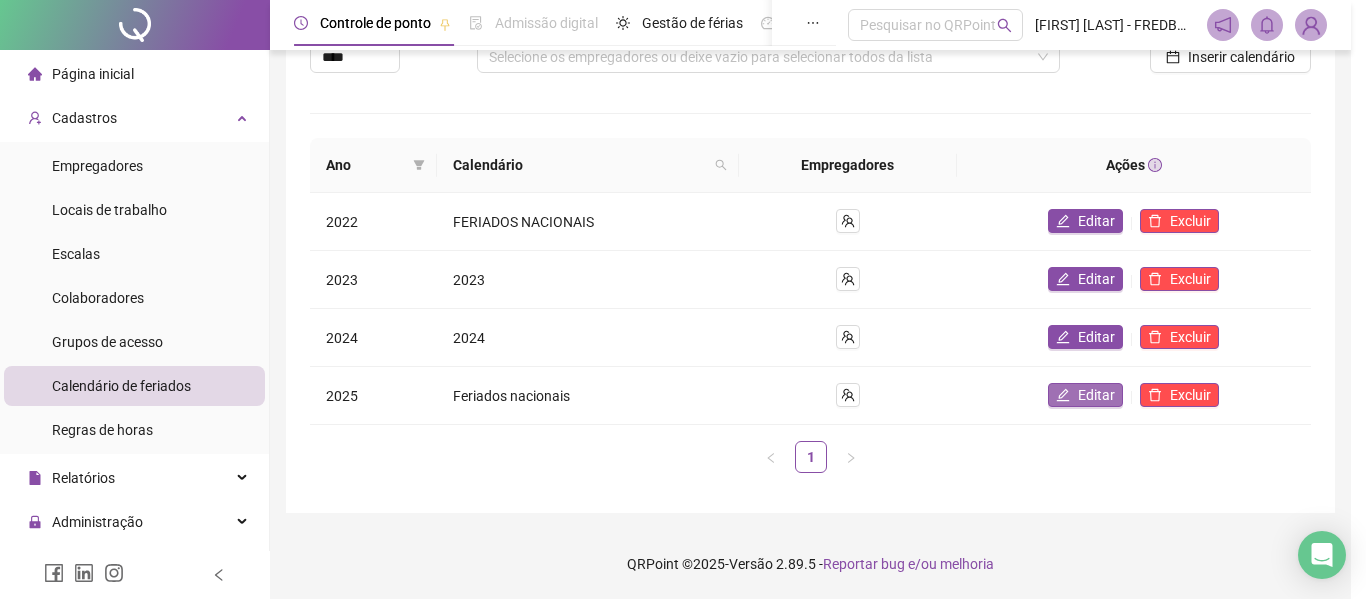 scroll, scrollTop: 0, scrollLeft: 0, axis: both 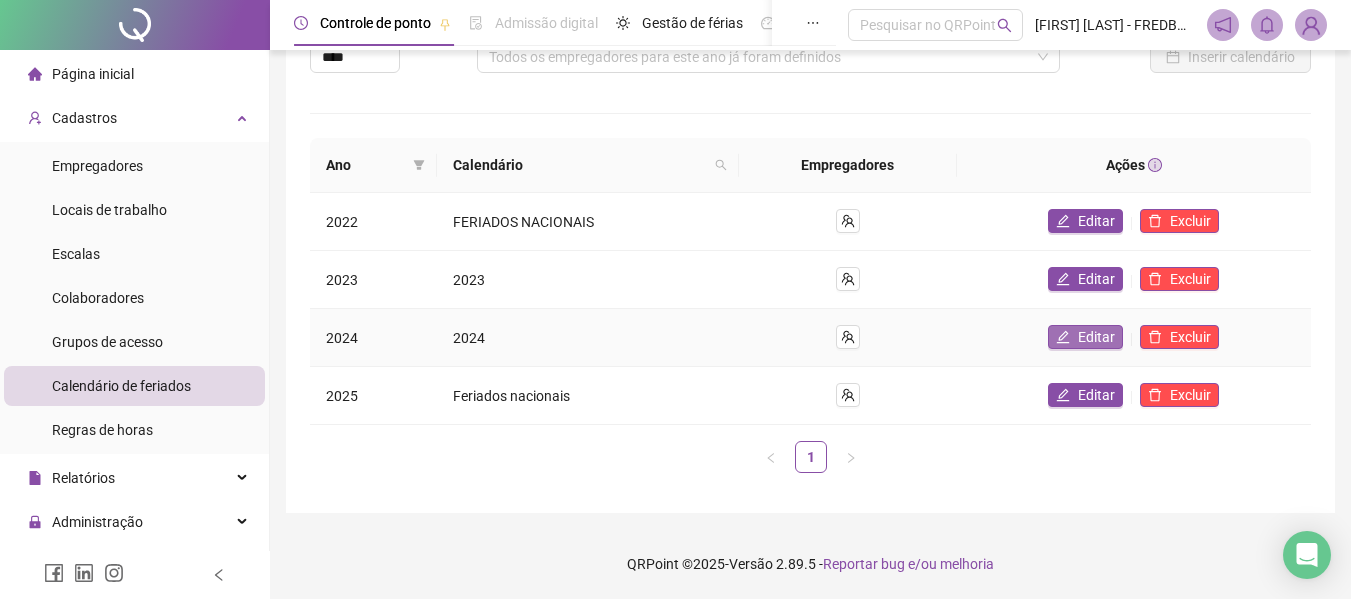 click 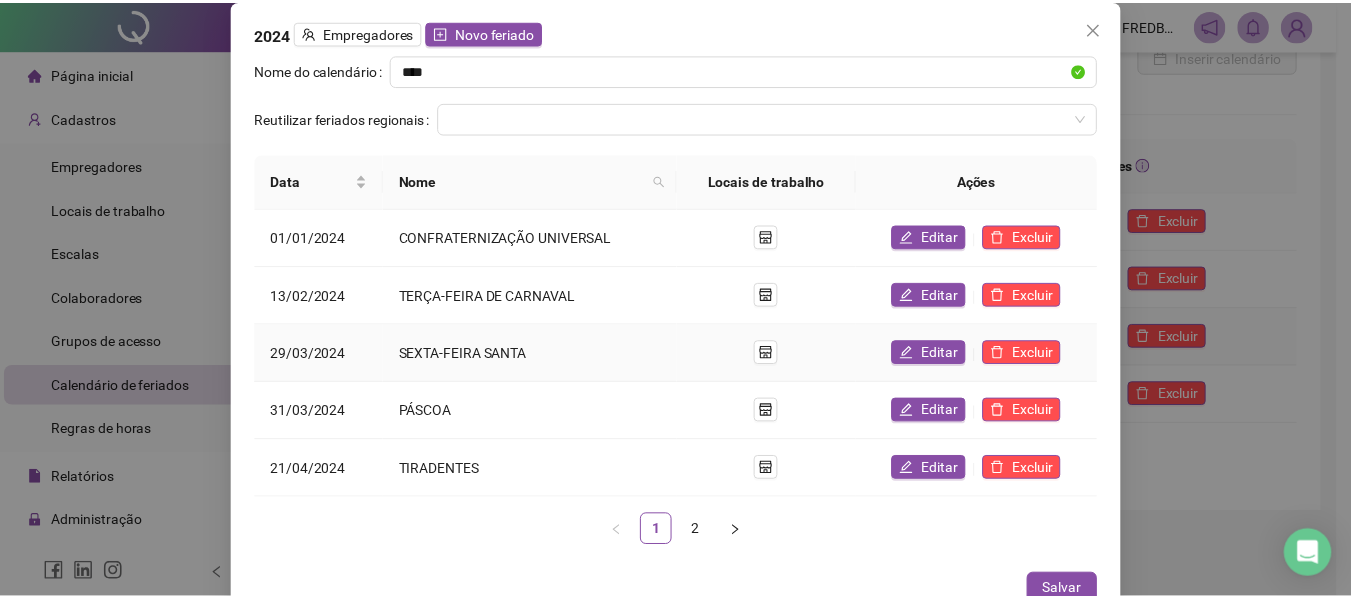 scroll, scrollTop: 27, scrollLeft: 0, axis: vertical 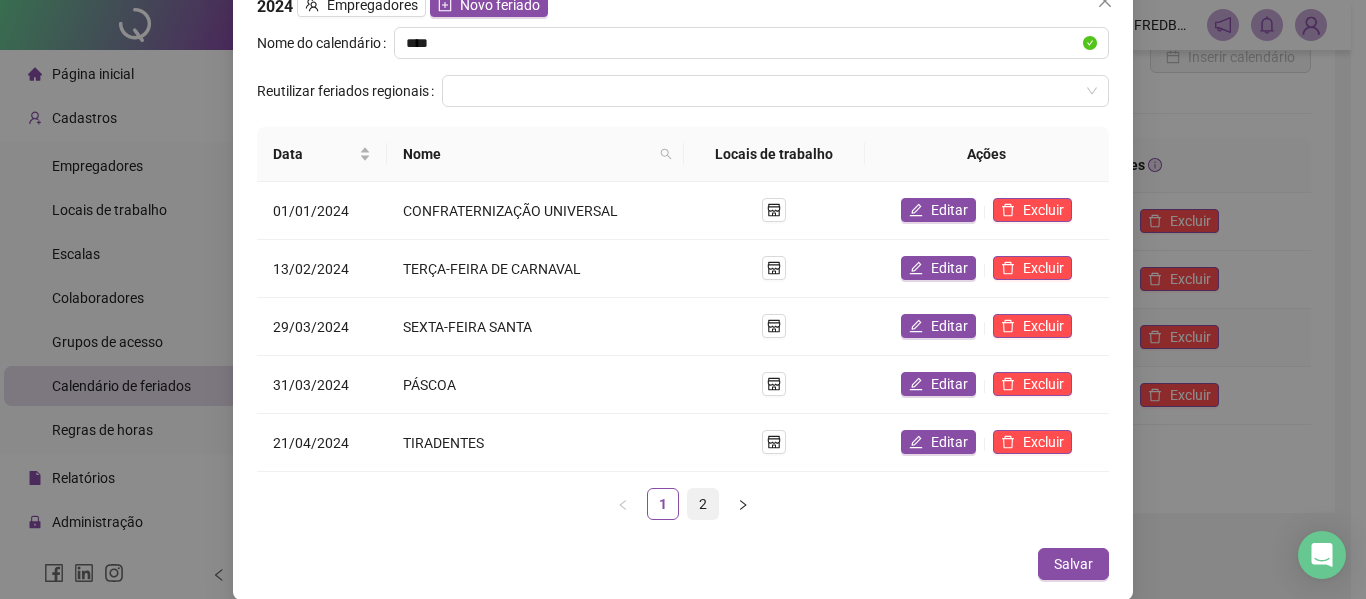 click on "2" at bounding box center [703, 504] 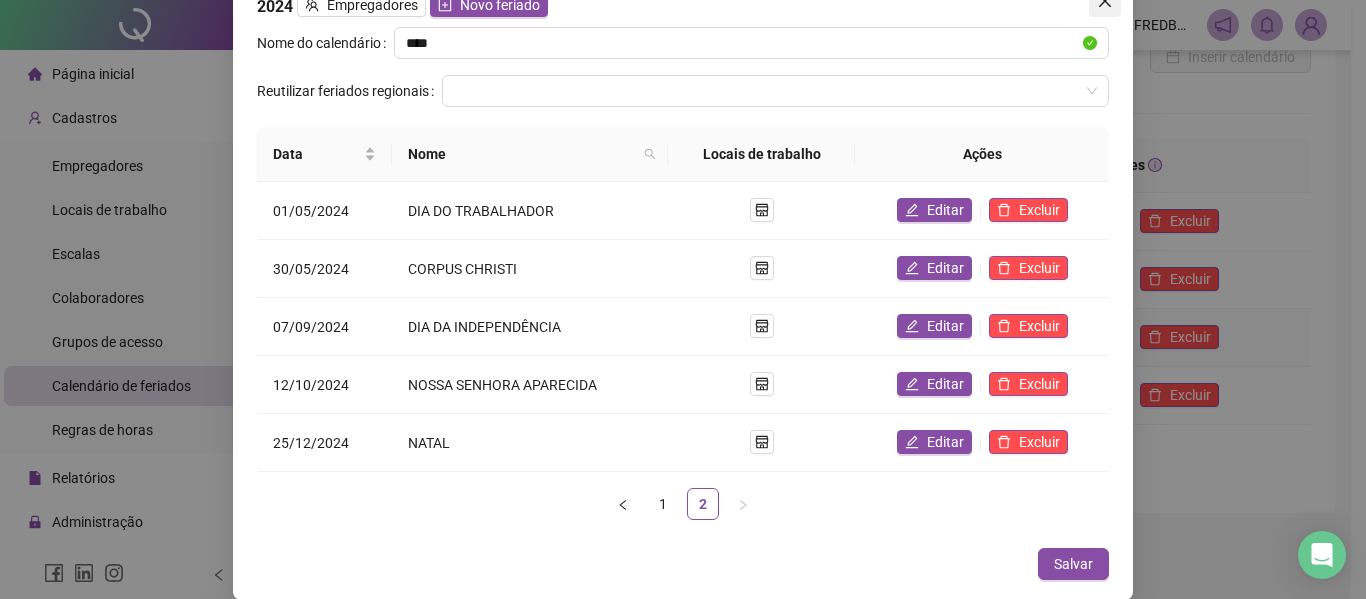click 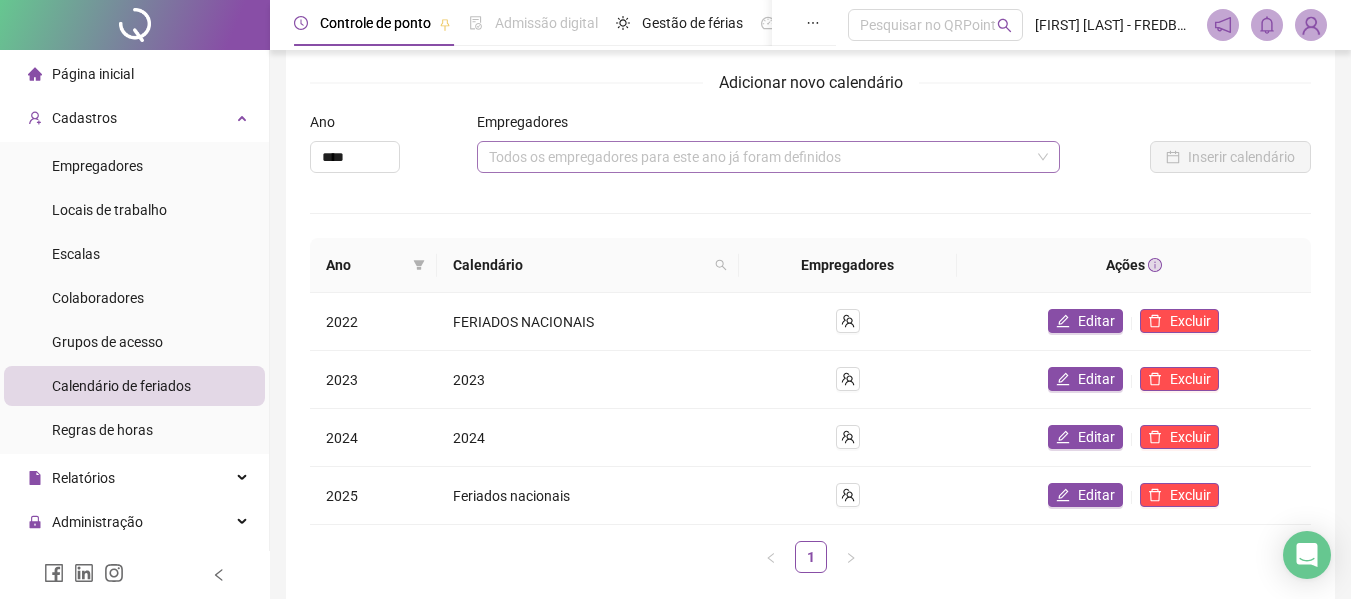 scroll, scrollTop: 0, scrollLeft: 0, axis: both 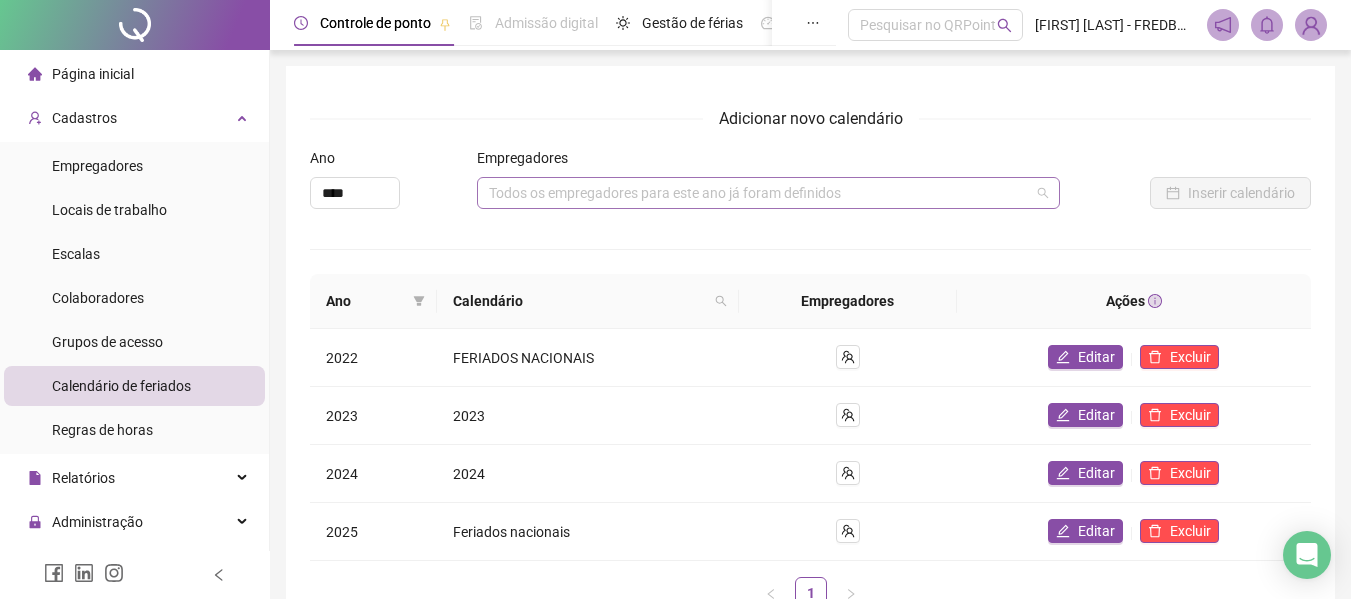 click on "Todos os empregadores para este ano já foram definidos" at bounding box center [768, 193] 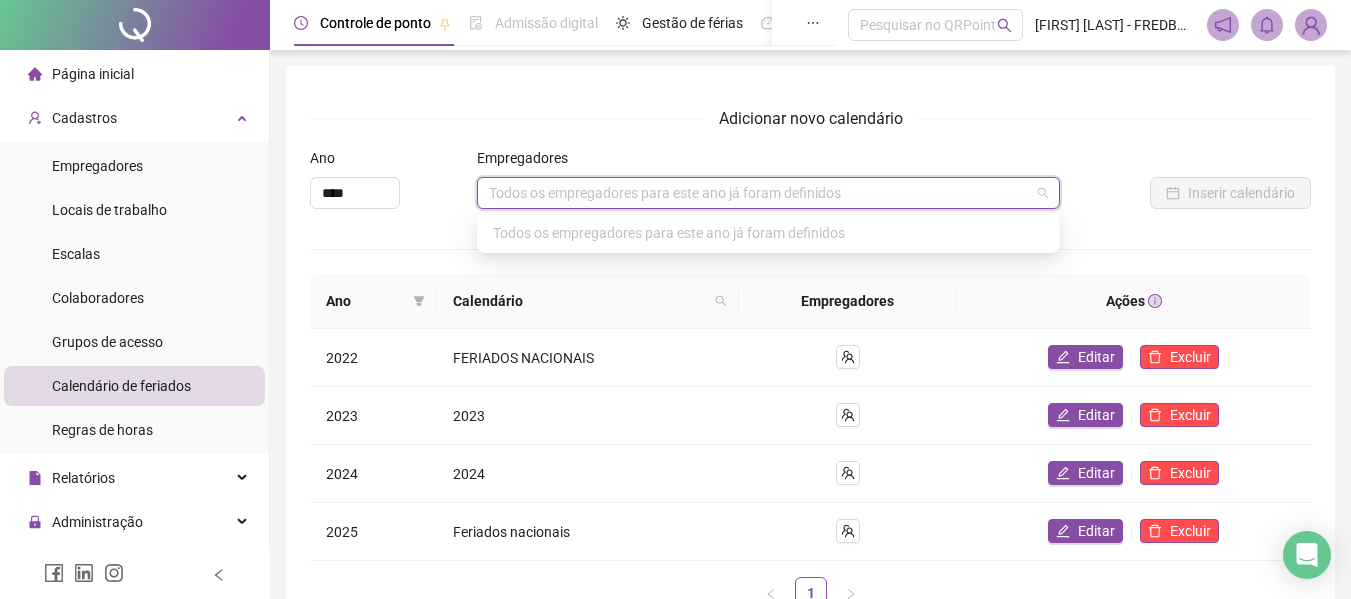 click on "Adicionar novo calendário Ano **** Empregadores   Todos os empregadores para este ano já foram definidos   Inserir calendário Ano Calendário Empregadores Ações           2022 FERIADOS NACIONAIS Editar Excluir 2023 2023 Editar Excluir 2024 2024 Editar Excluir 2025 Feriados nacionais Editar Excluir 1" at bounding box center (810, 365) 